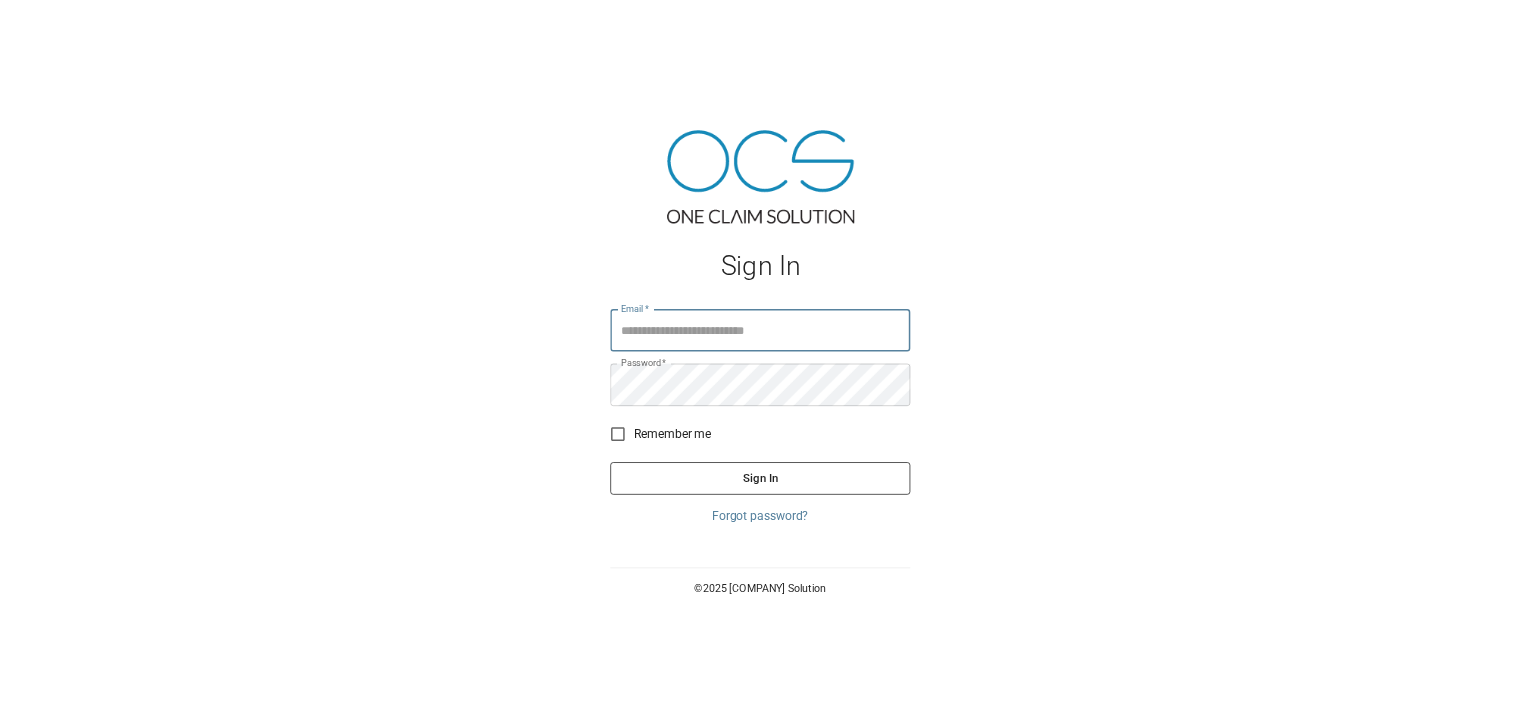 scroll, scrollTop: 0, scrollLeft: 0, axis: both 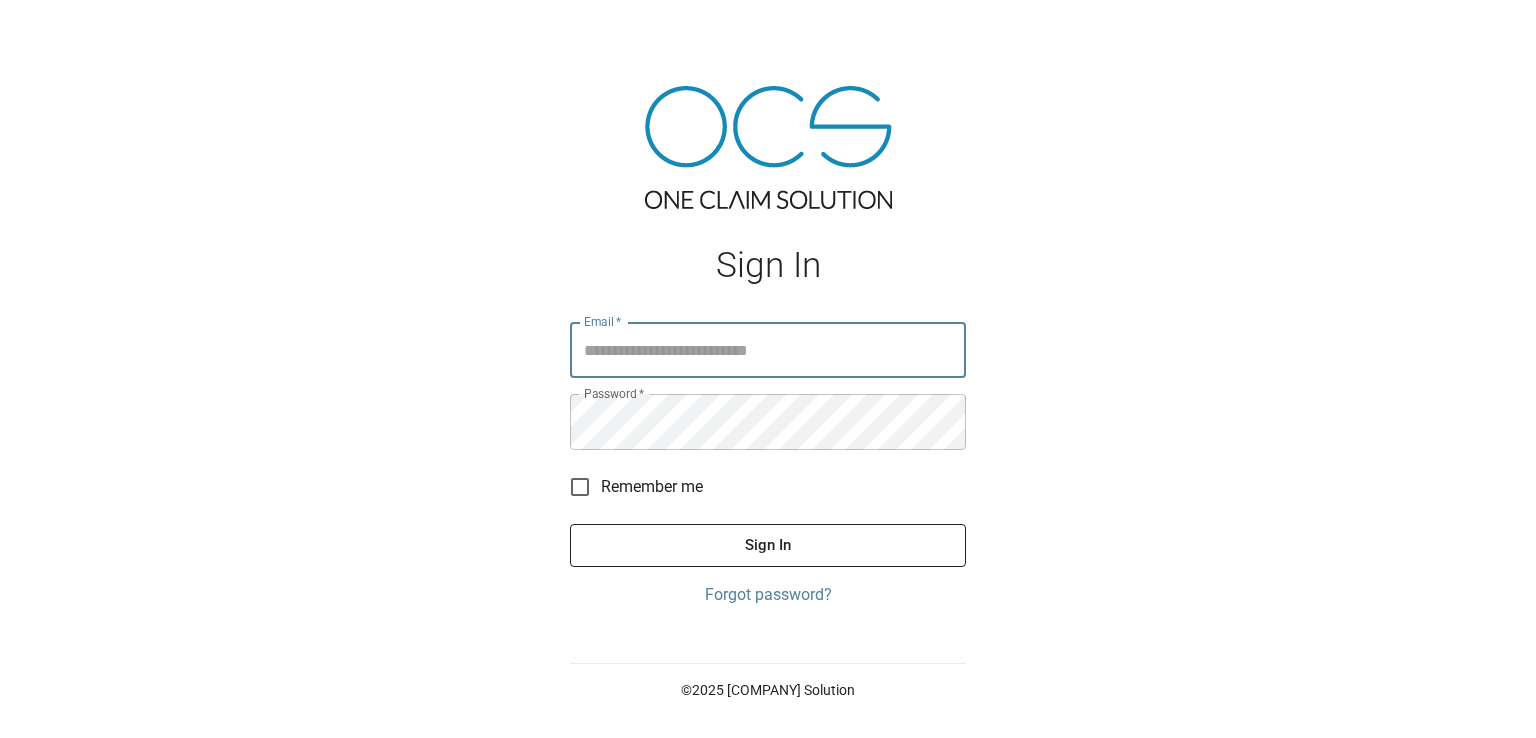 click on "Email   *" at bounding box center (768, 350) 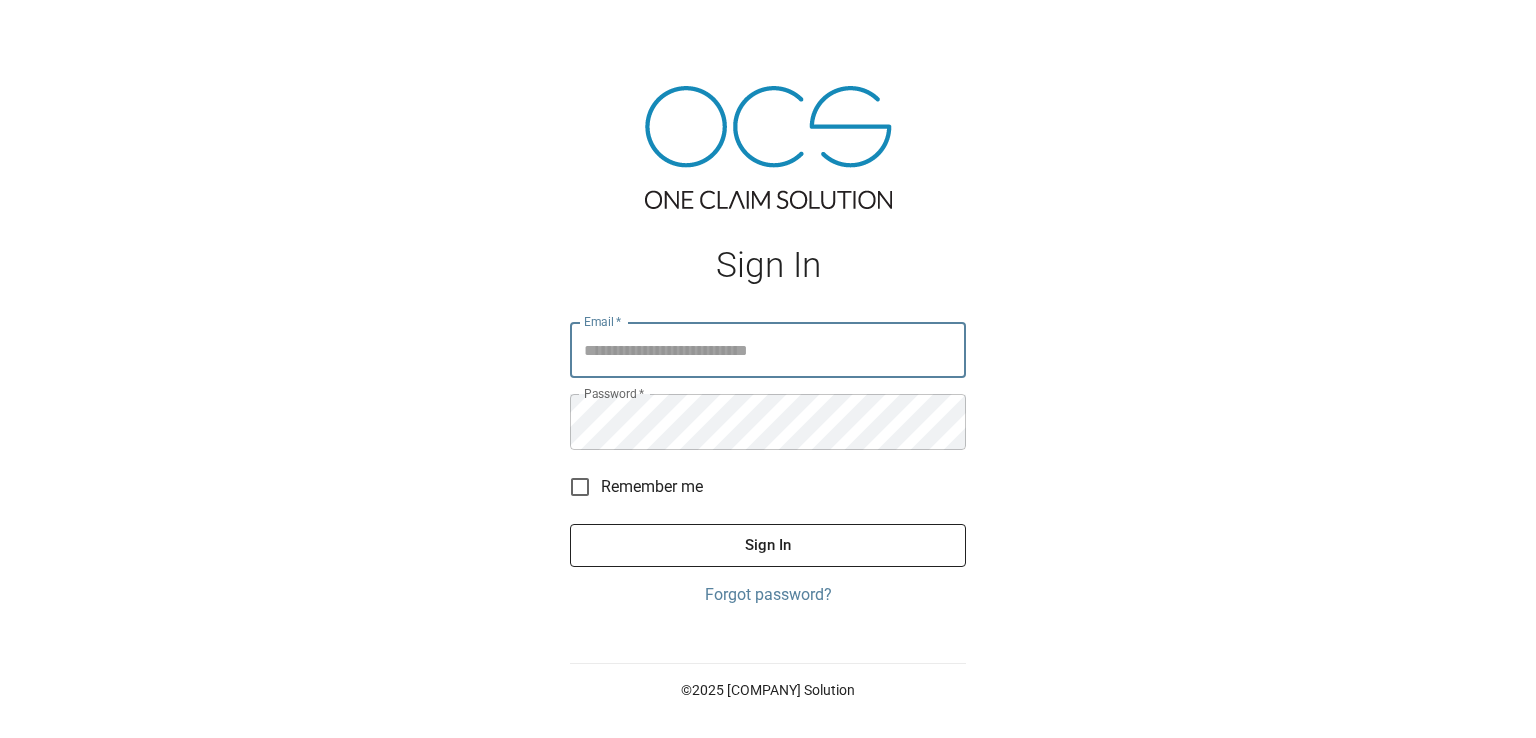 paste on "**********" 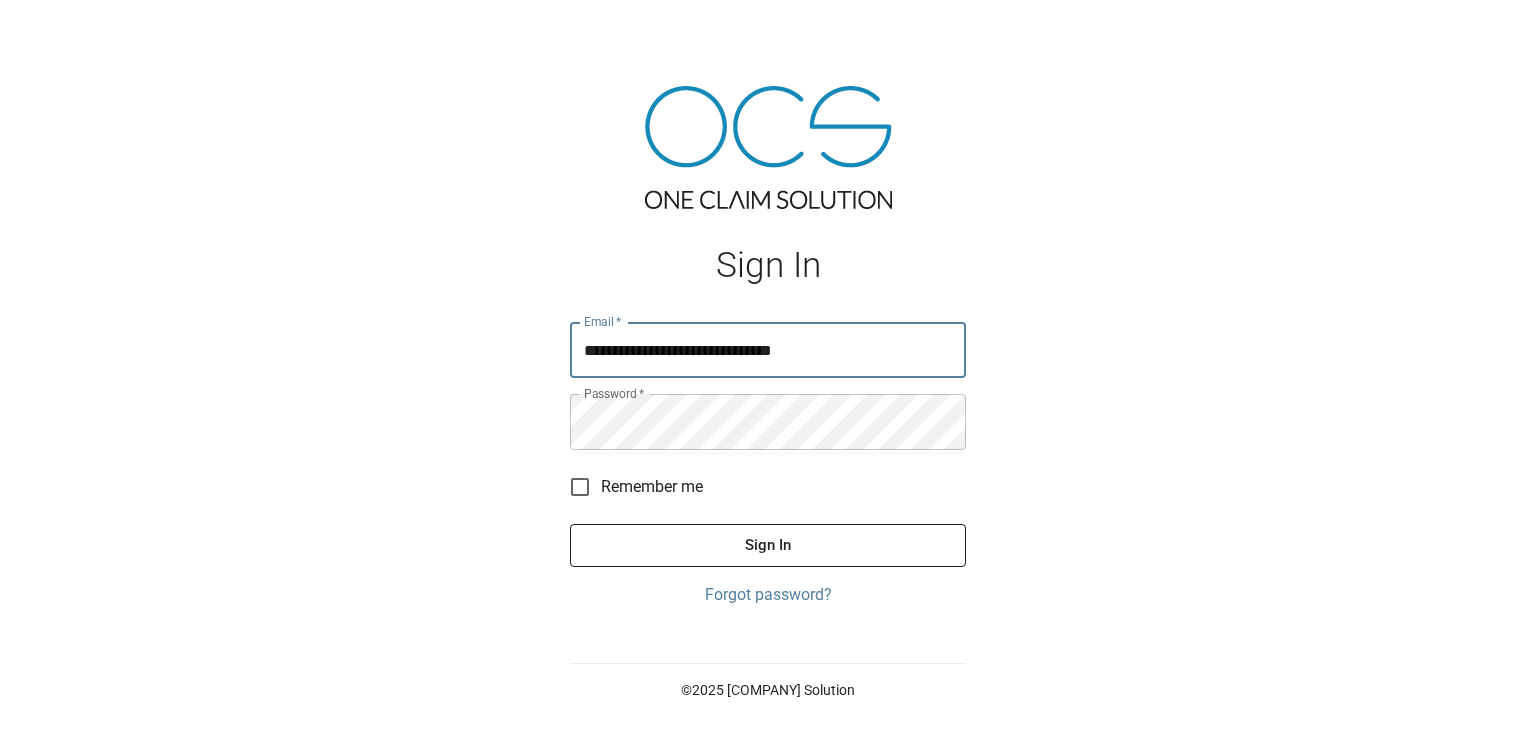 type on "**********" 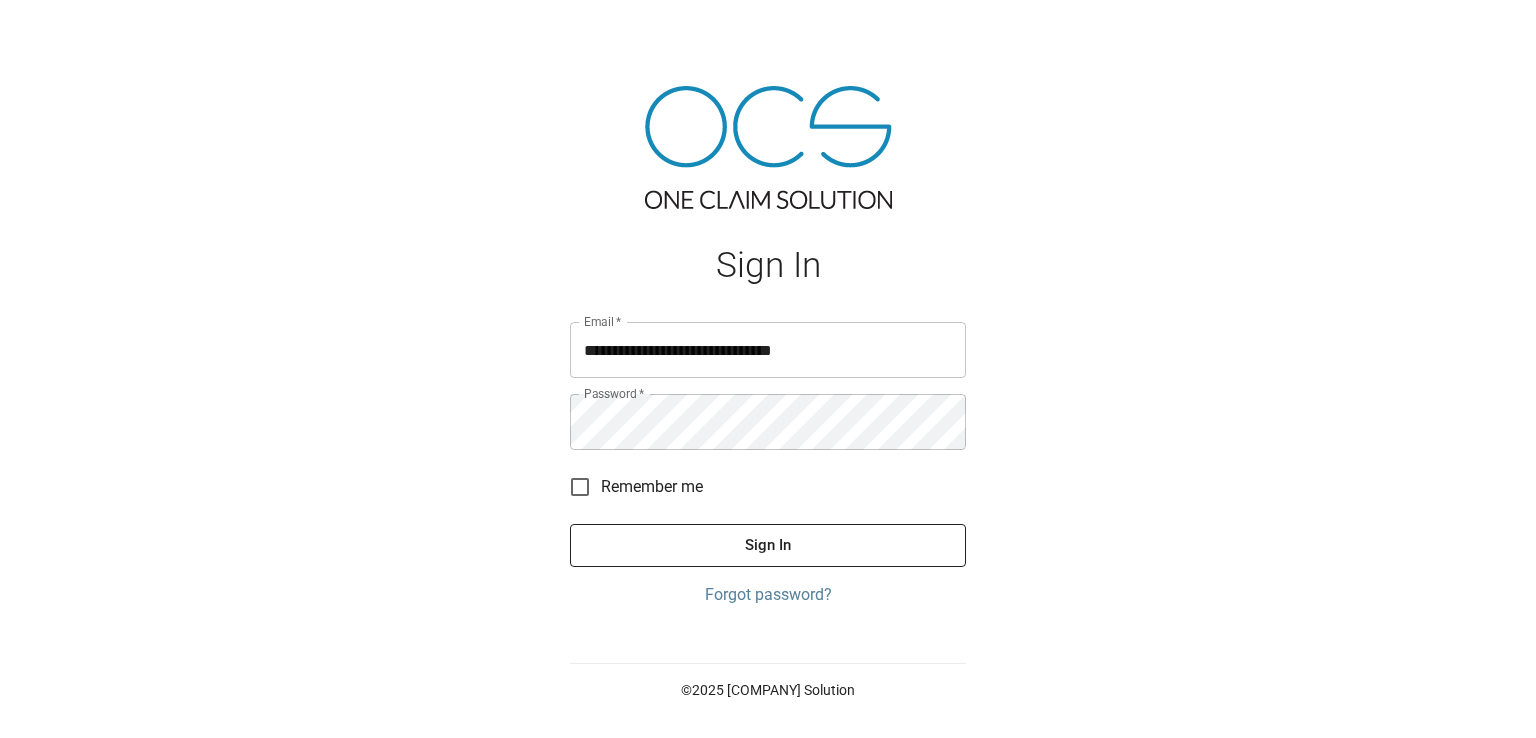 click on "**********" at bounding box center [768, 369] 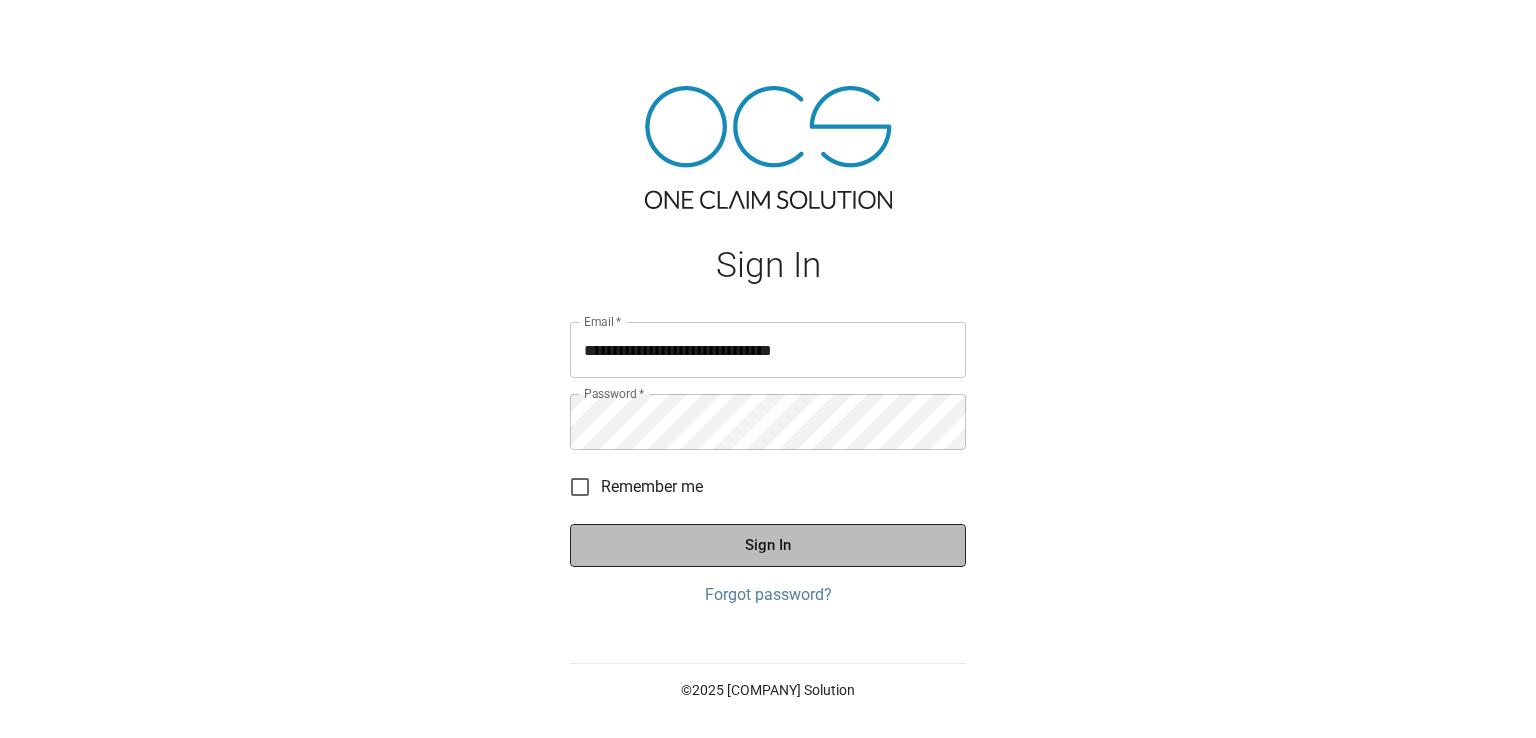 click on "Sign In" at bounding box center (768, 545) 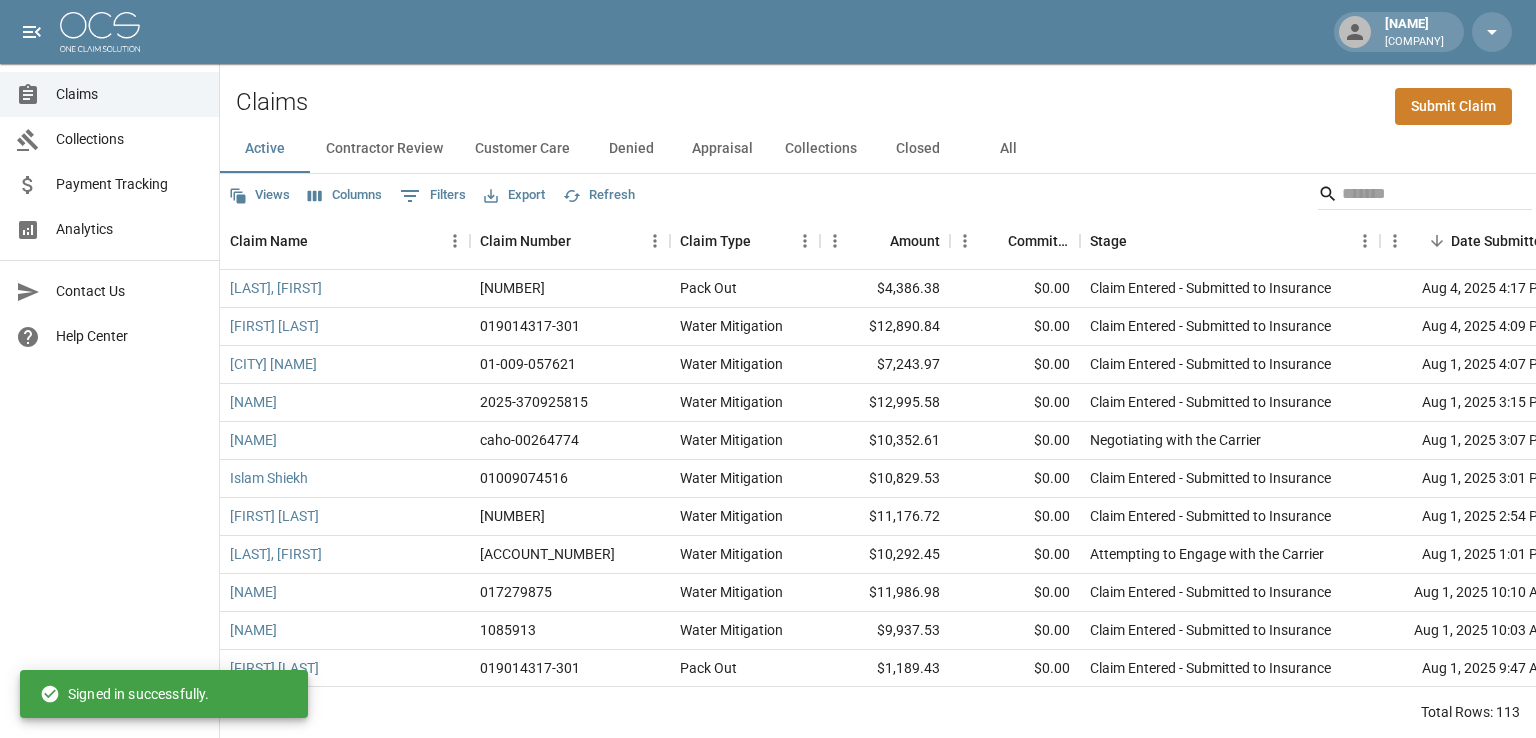 click on "Submit Claim" at bounding box center (1453, 106) 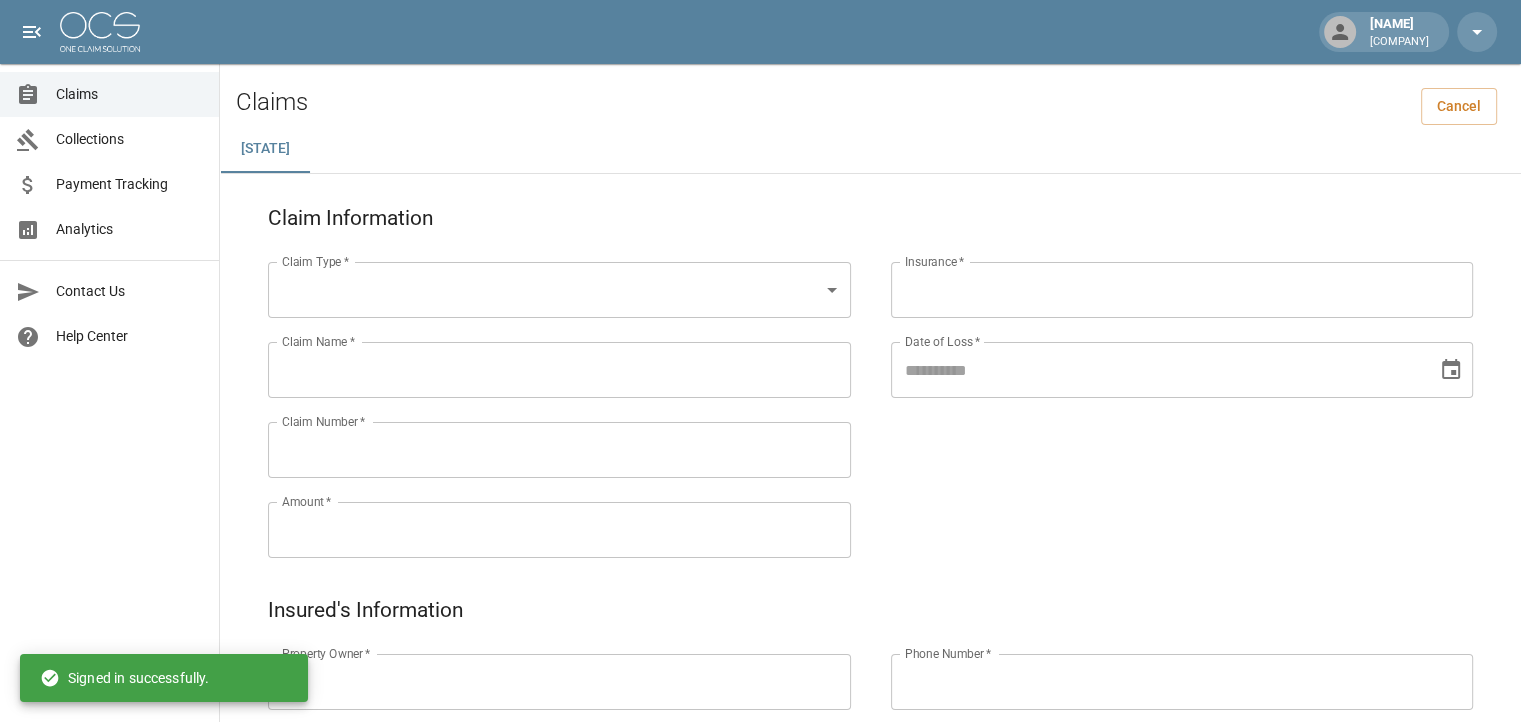 click on "Amber Marquez Cut N Dry Restoration Claims Collections Payment Tracking Analytics Contact Us Help Center © 2025 One Claim Solution Claims Cancel New Claim Information Claim Type   * ​ Claim Type   * Claim Name   * Claim Name   * Claim Number   * Claim Number   * Amount   * Amount   * Insurance   * Insurance   * Date of Loss   * Date of Loss   * Insured's Information Property Owner   * Property Owner   * Mailing Address   * Mailing Address   * Mailing City   * Mailing City   * Mailing State   * Mailing State   * Mailing Zip   * Mailing Zip   * Phone Number   * Phone Number   * Alt. Phone Number Alt. Phone Number Email Email Documentation Invoice (PDF)* ​ Upload file(s) Invoice (PDF)* Work Authorization* ​ Upload file(s) Work Authorization* Photo Link Photo Link Paperwork (dry logs, supporting documentation) ​ Upload file(s) Paperwork (dry logs, supporting documentation) Testing ​ Upload file(s) Testing Photos (PDF) ​ Upload file(s) *" at bounding box center [760, 836] 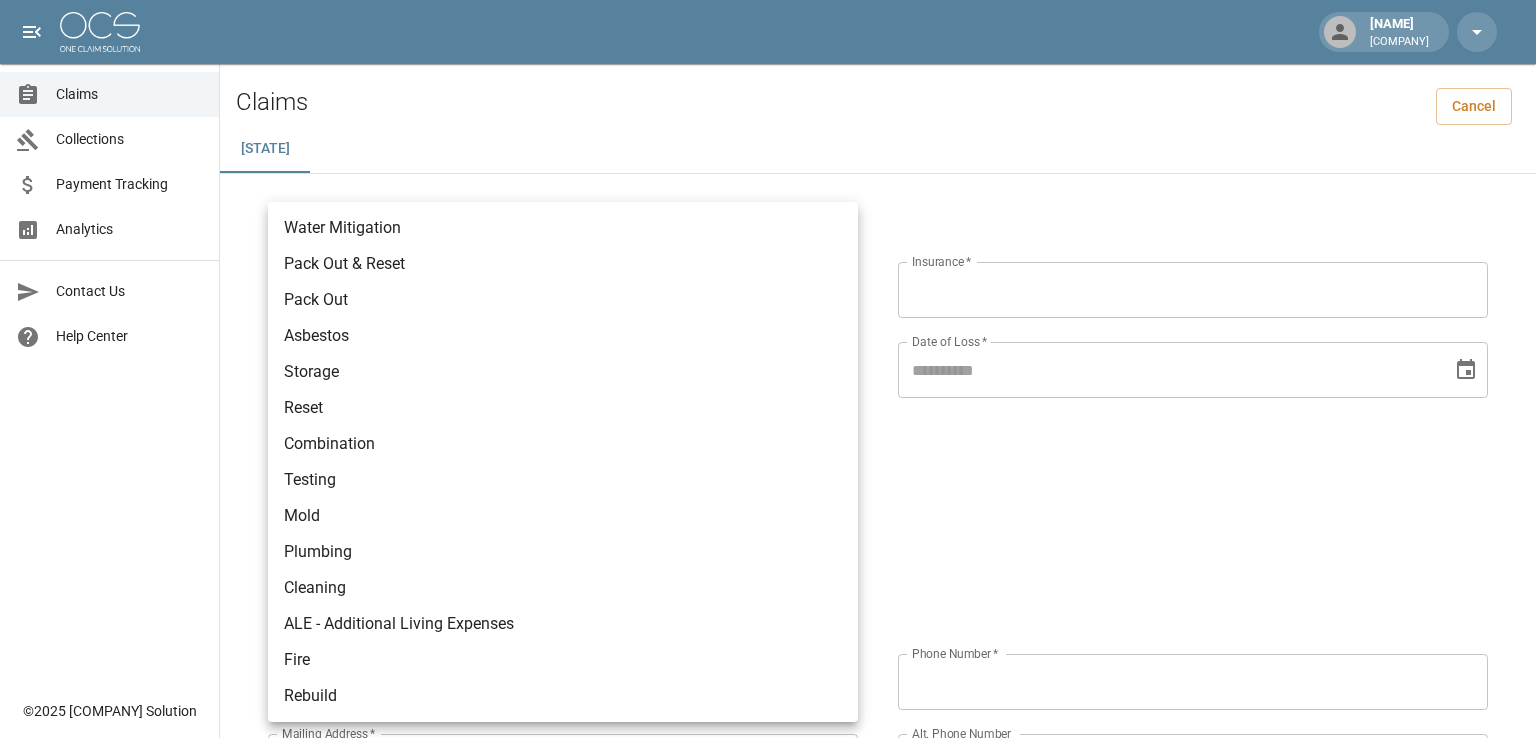 click on "Water Mitigation" at bounding box center [563, 228] 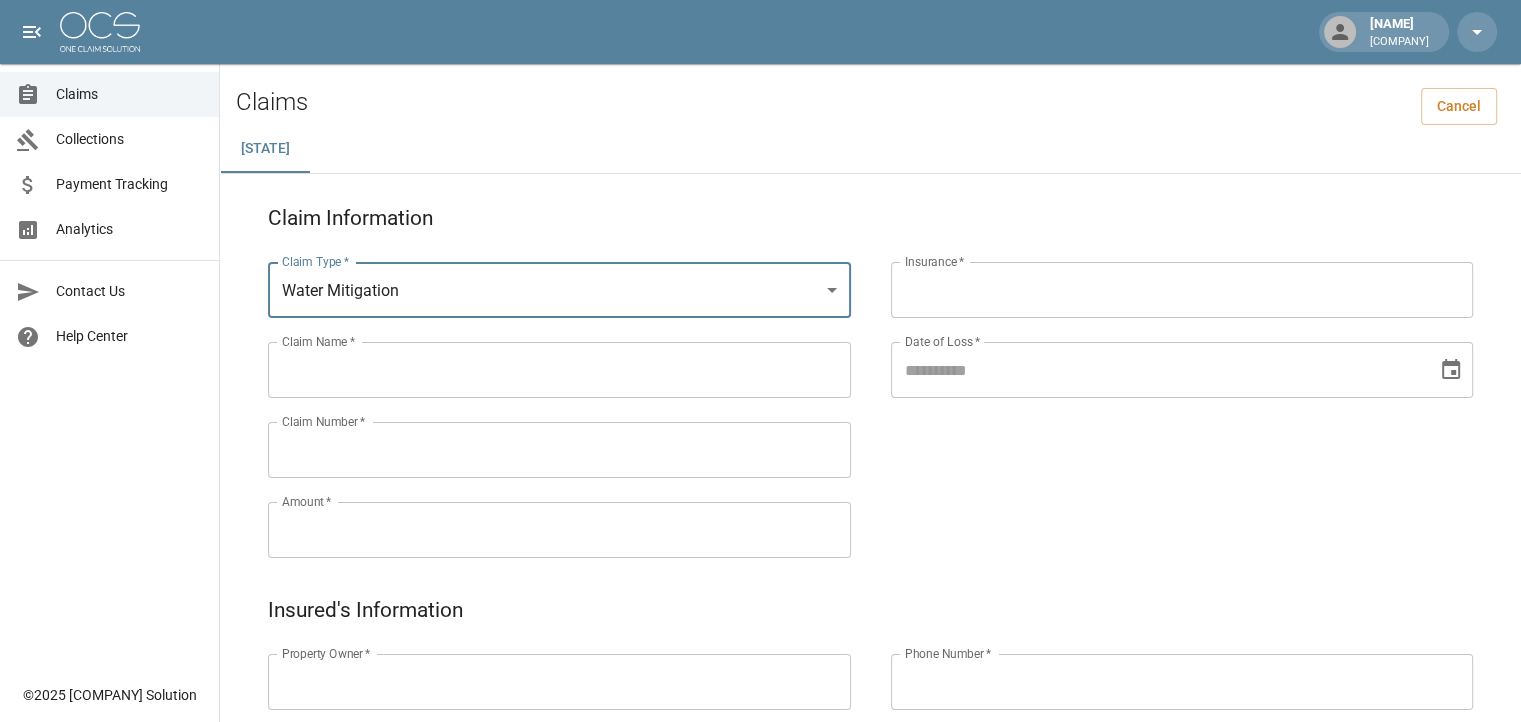 click on "Claim Name   *" at bounding box center [559, 370] 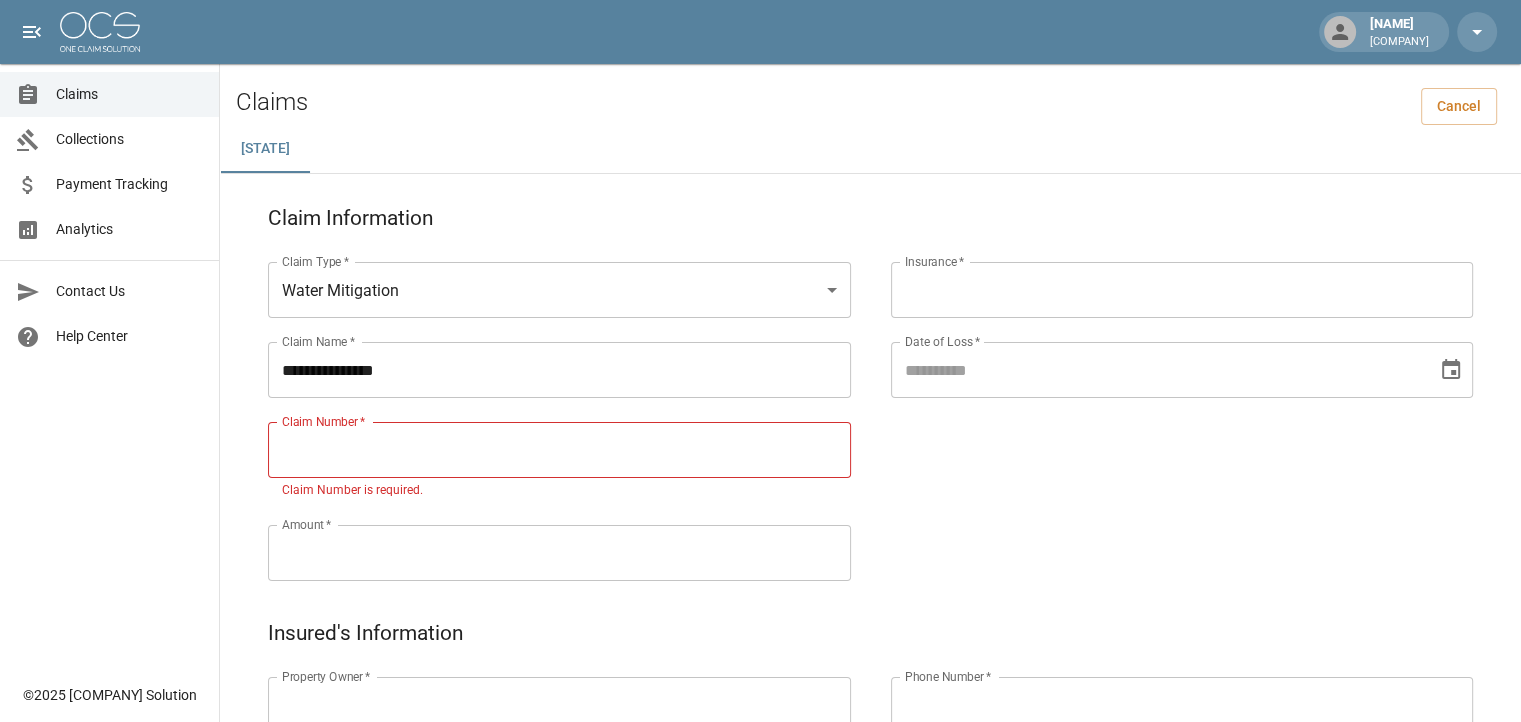 click on "*" at bounding box center [362, 422] 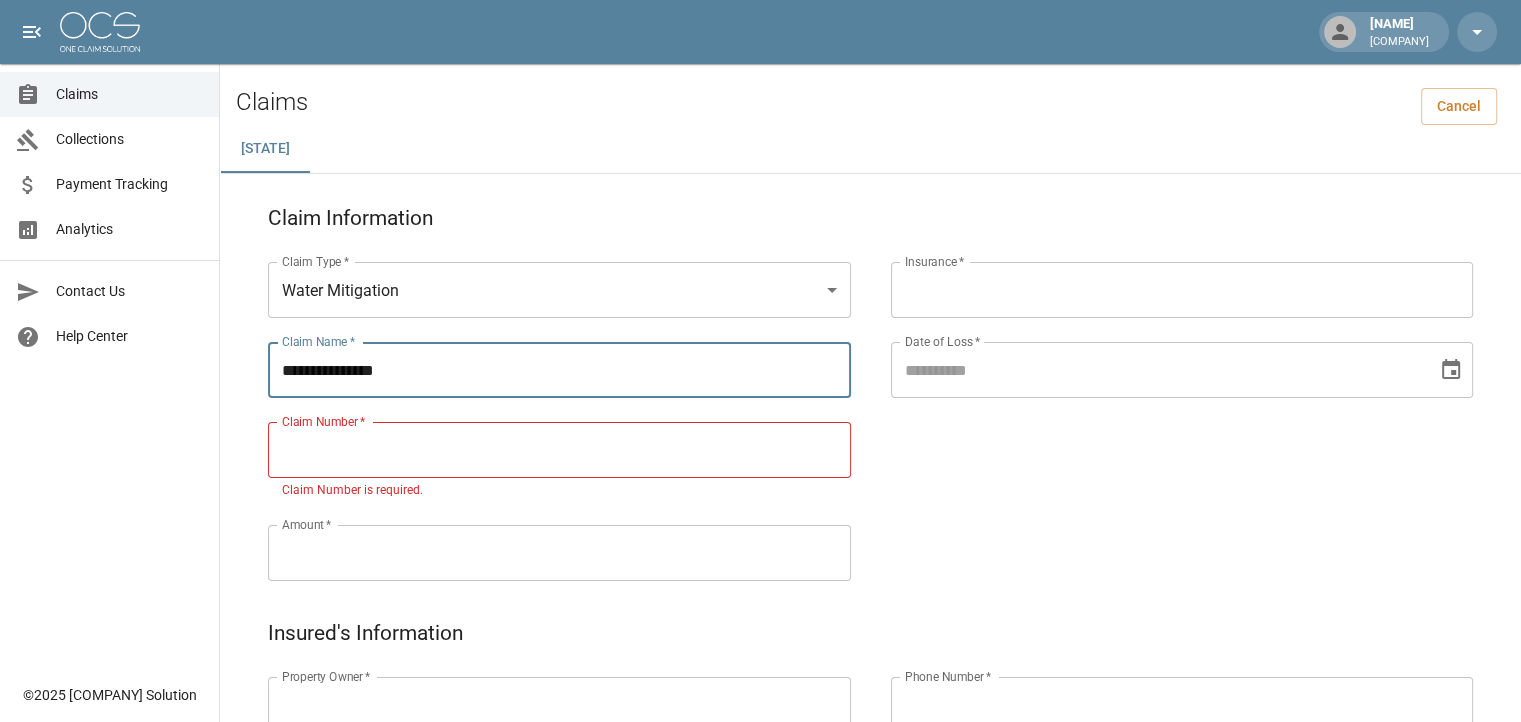 drag, startPoint x: 452, startPoint y: 379, endPoint x: 0, endPoint y: 531, distance: 476.87314 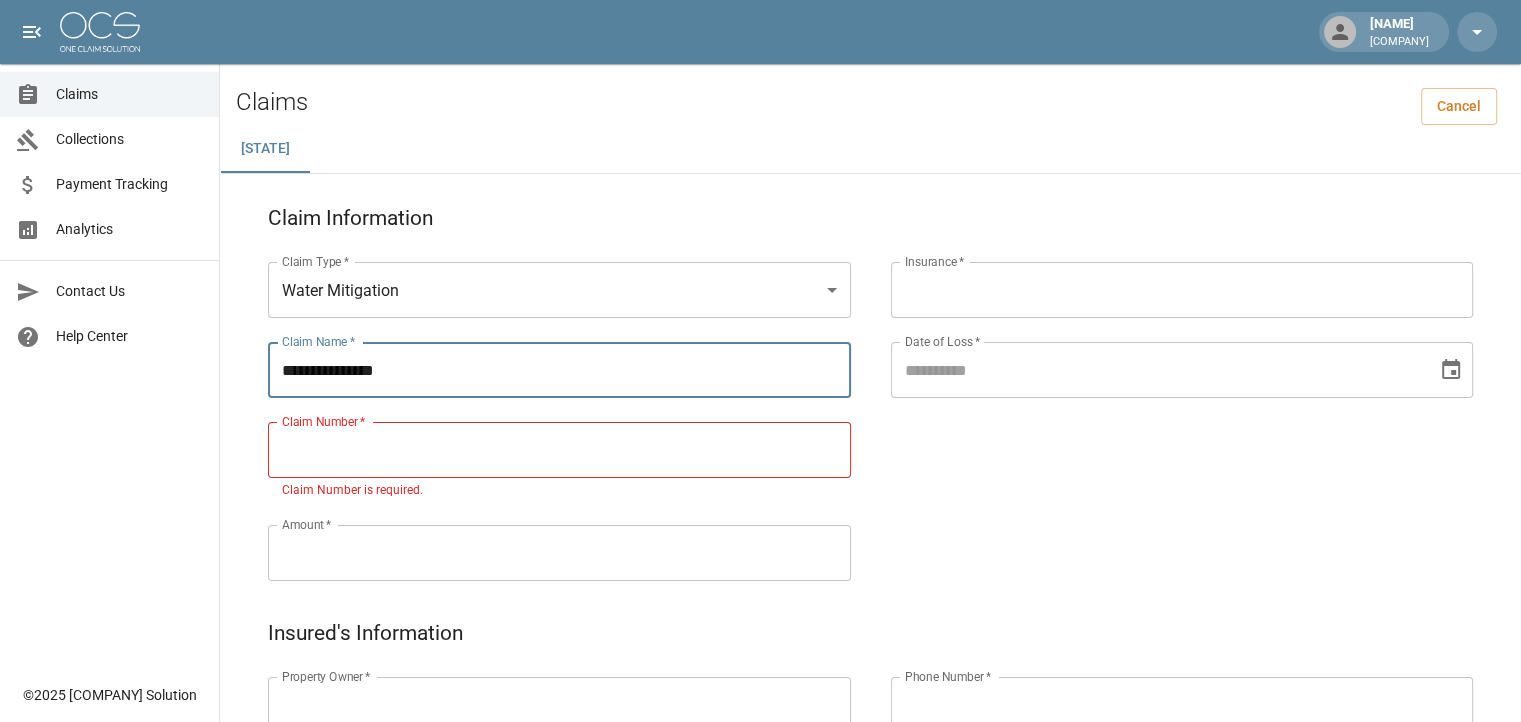 click on "**********" at bounding box center [760, 856] 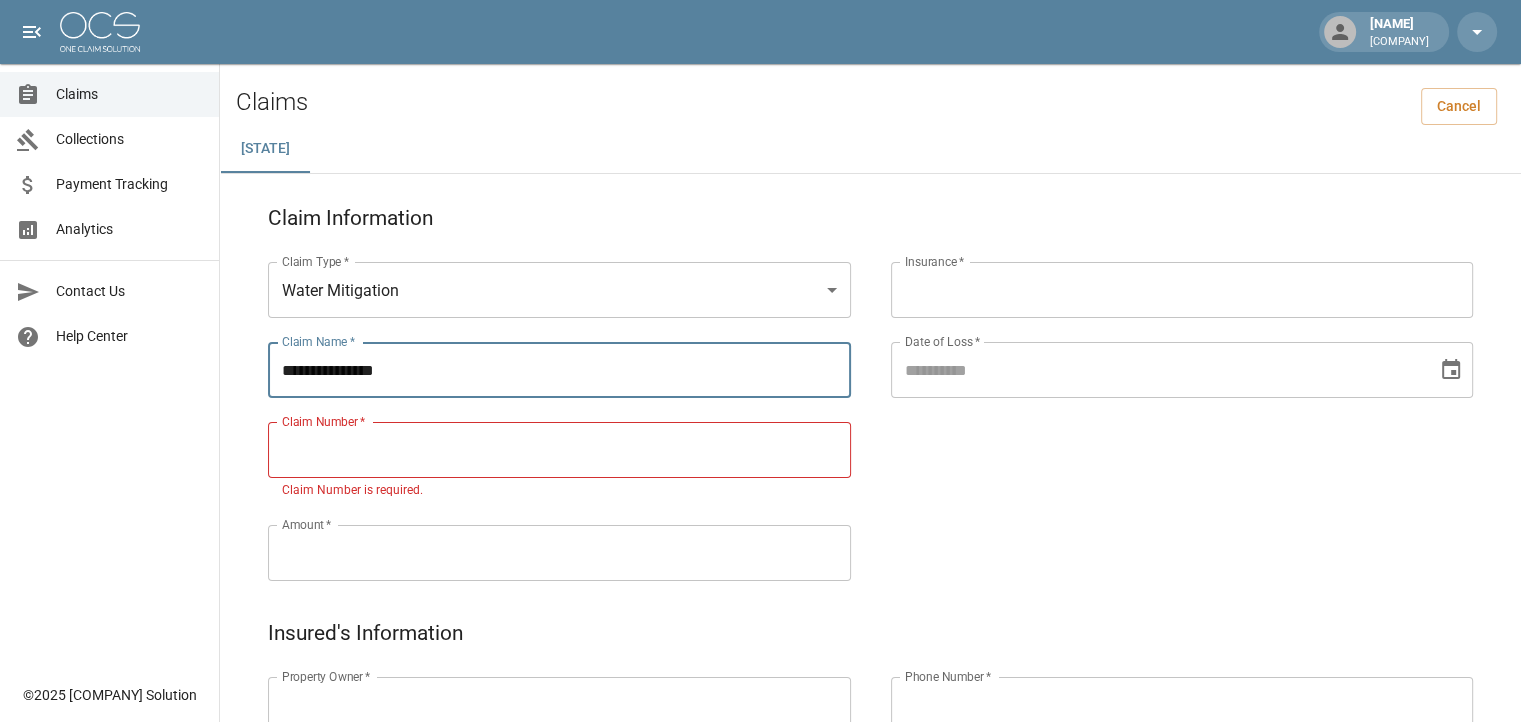 type on "**********" 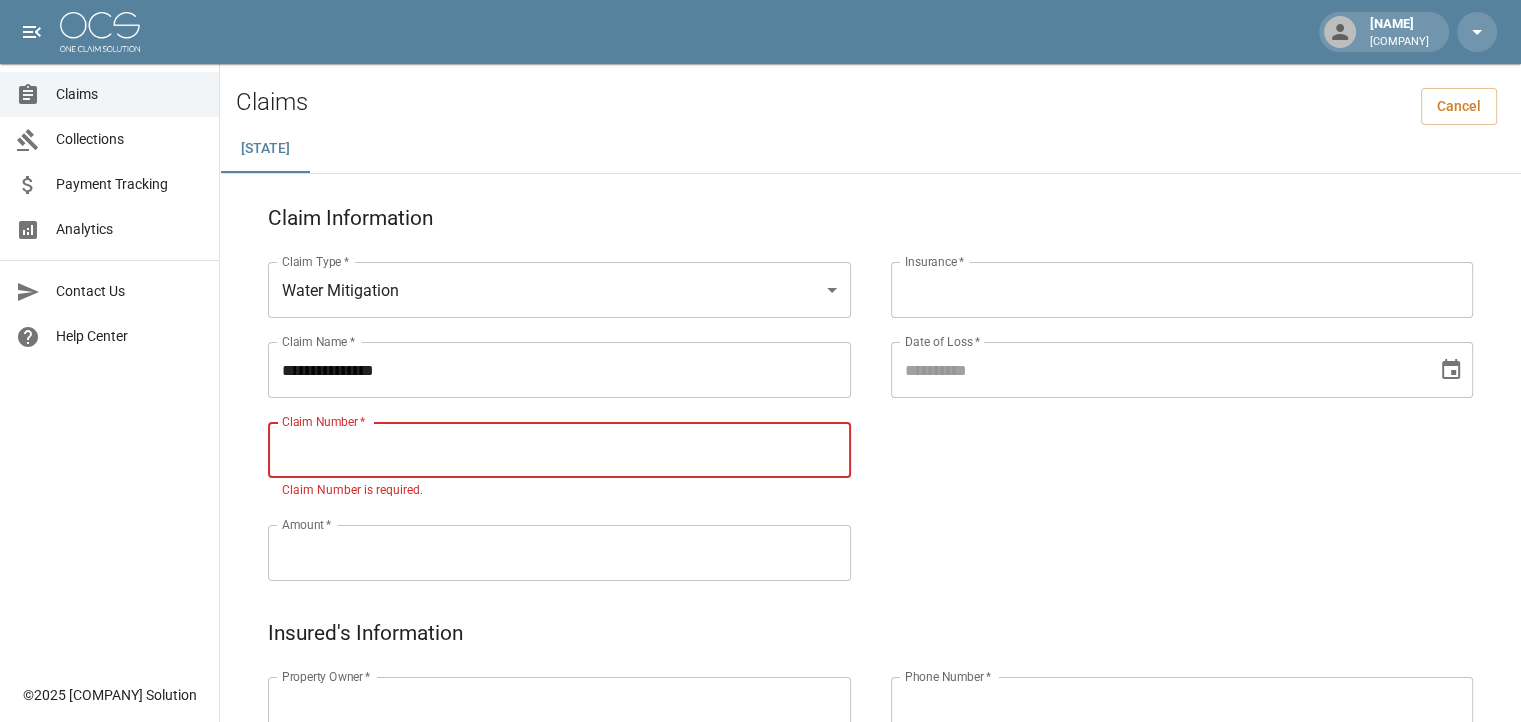 click on "Claim Number   *" at bounding box center (559, 450) 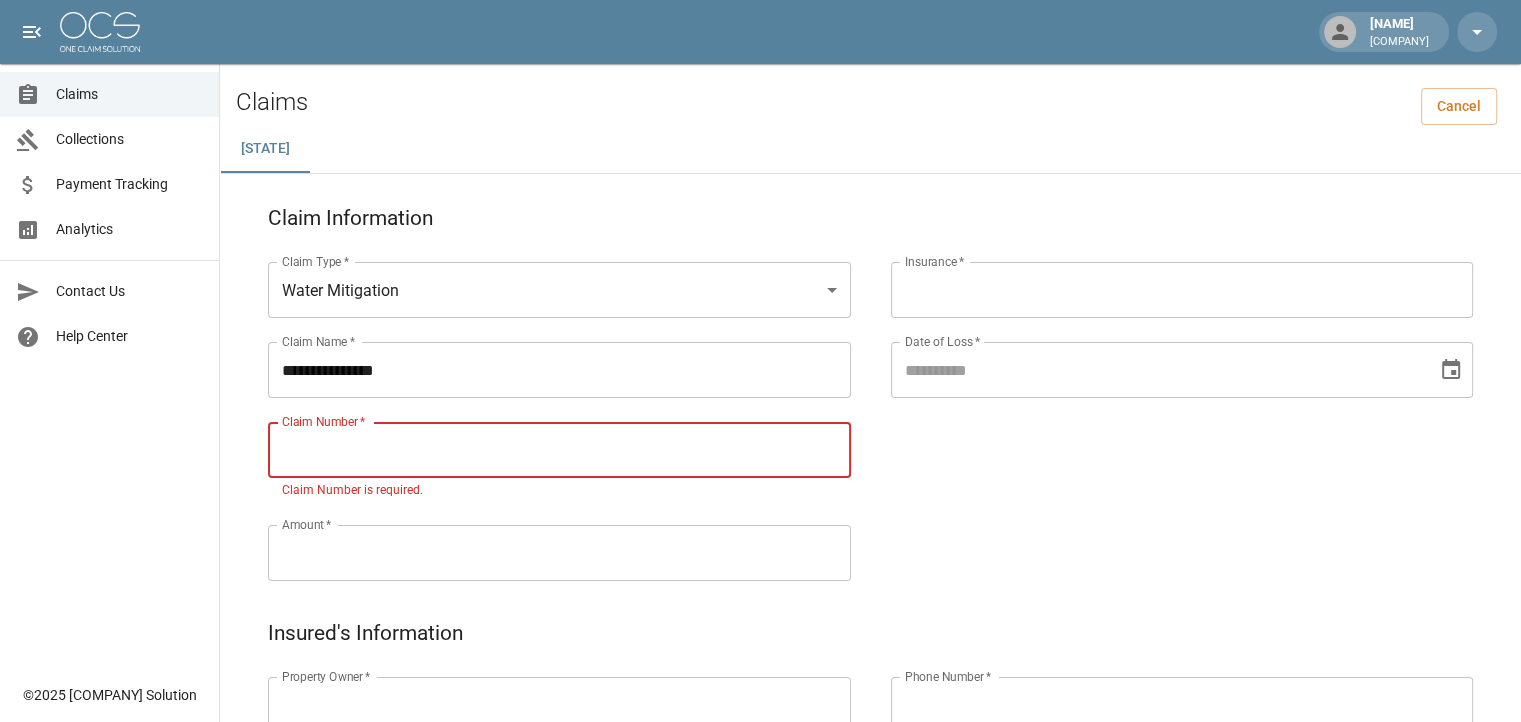 paste on "**********" 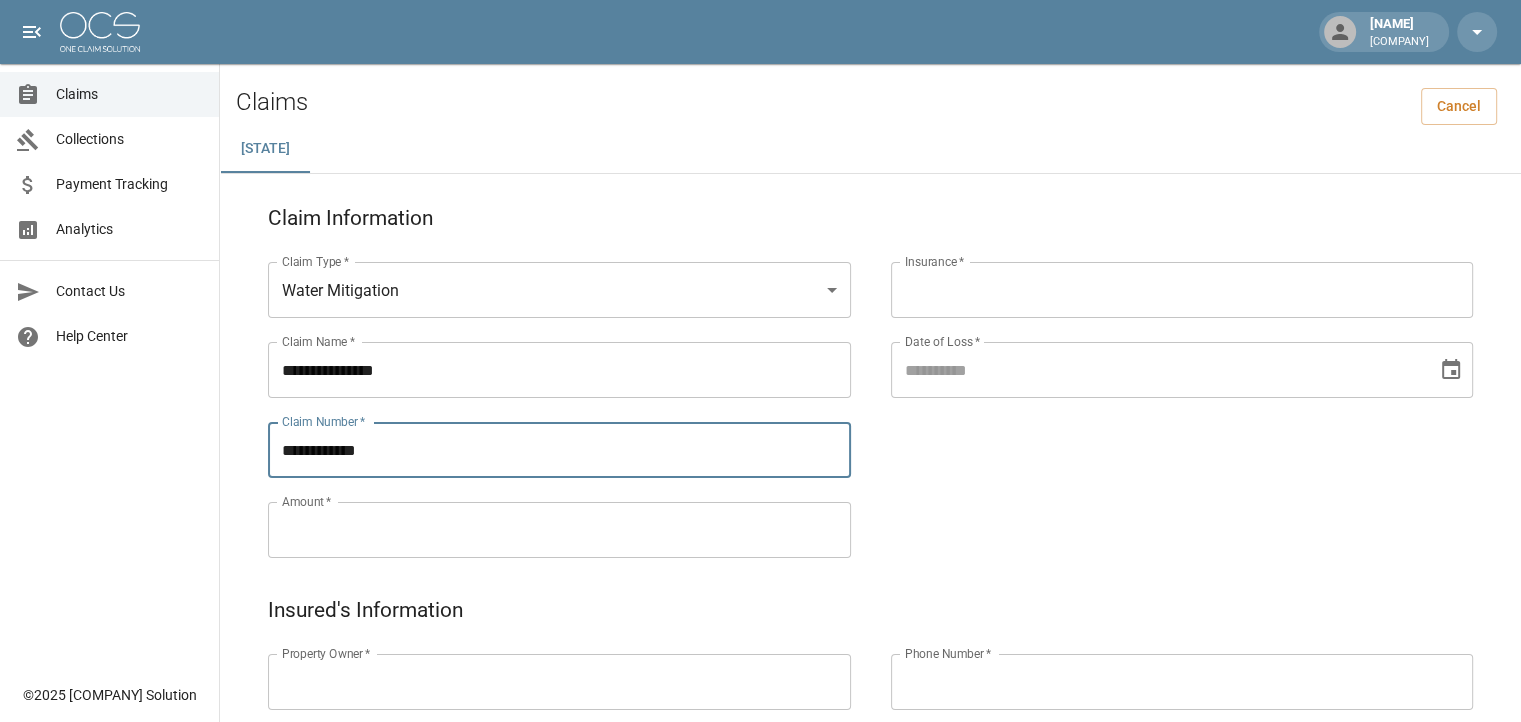 type on "**********" 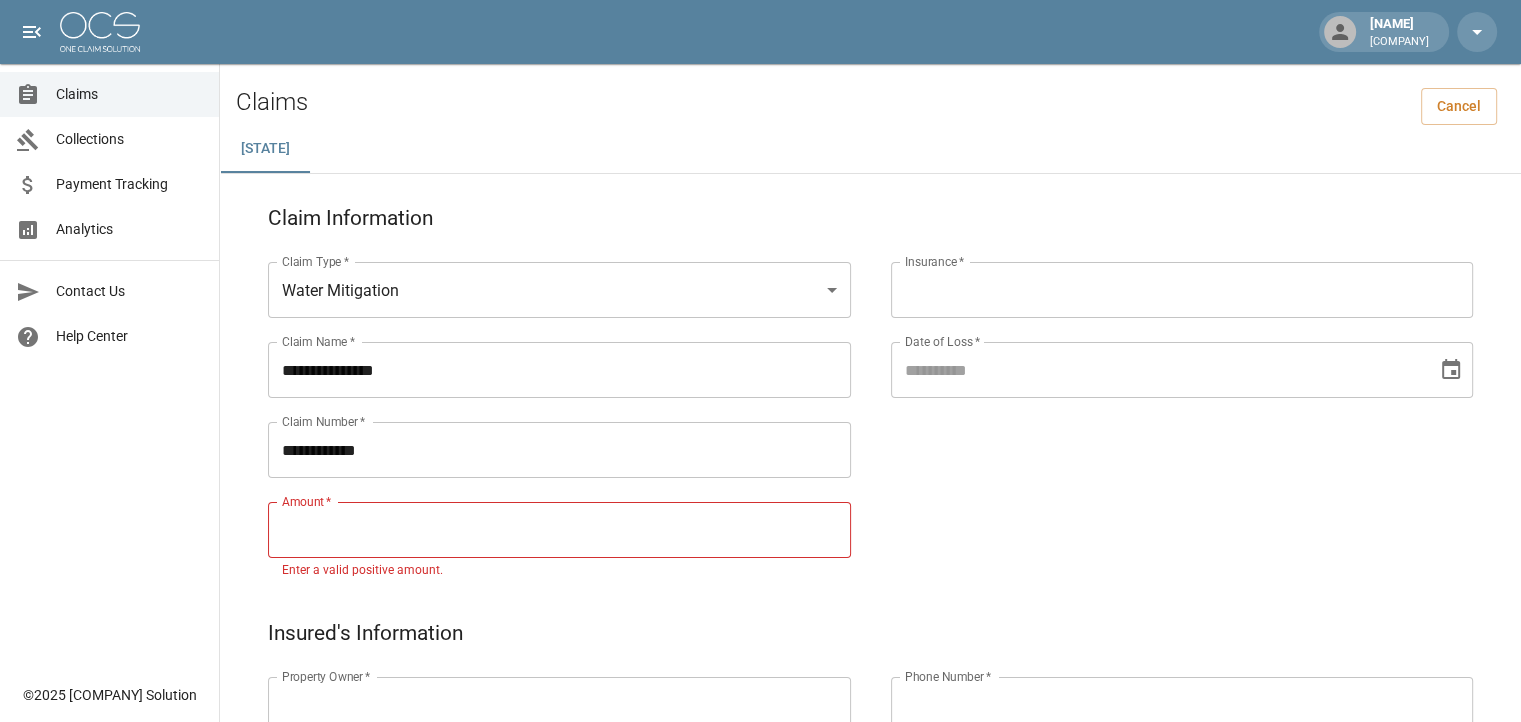 click on "Amount   *" at bounding box center (559, 530) 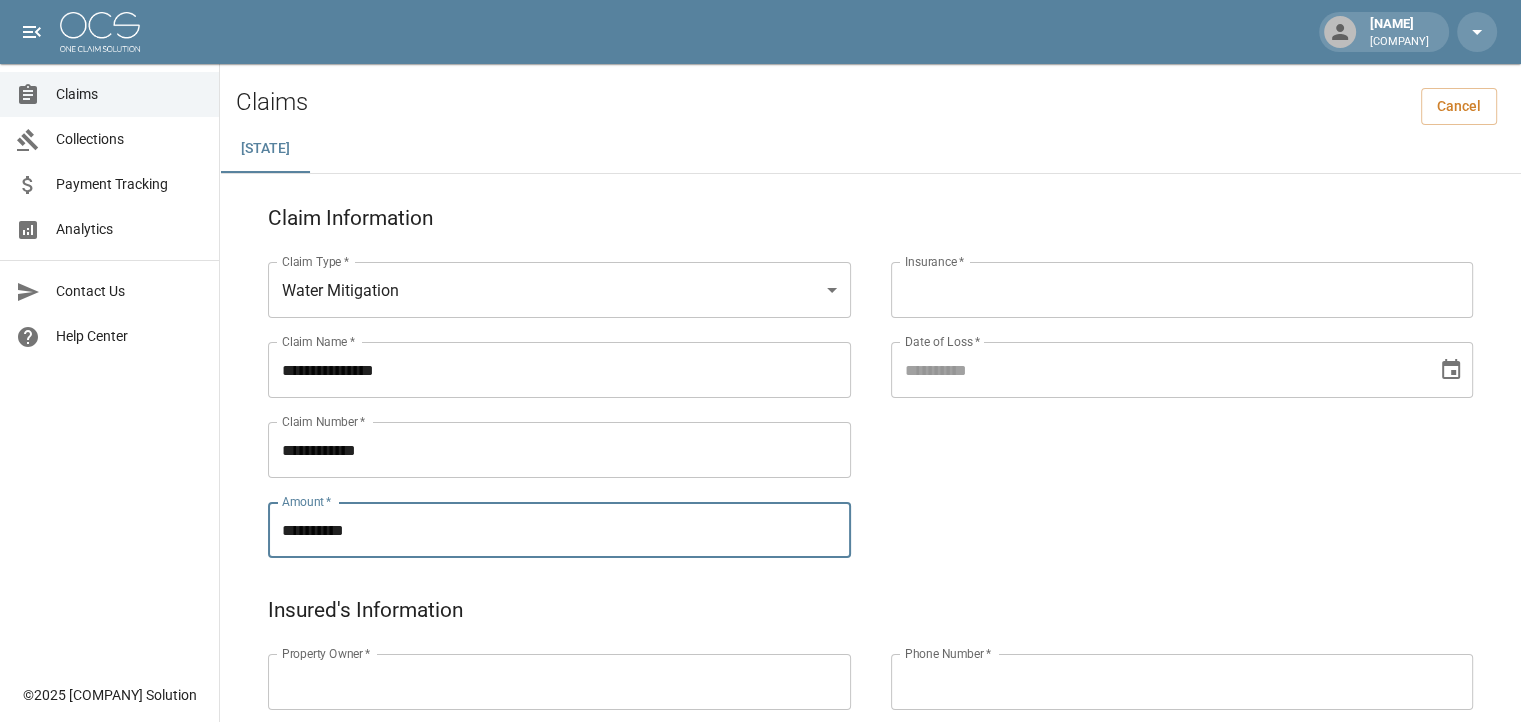 type on "**********" 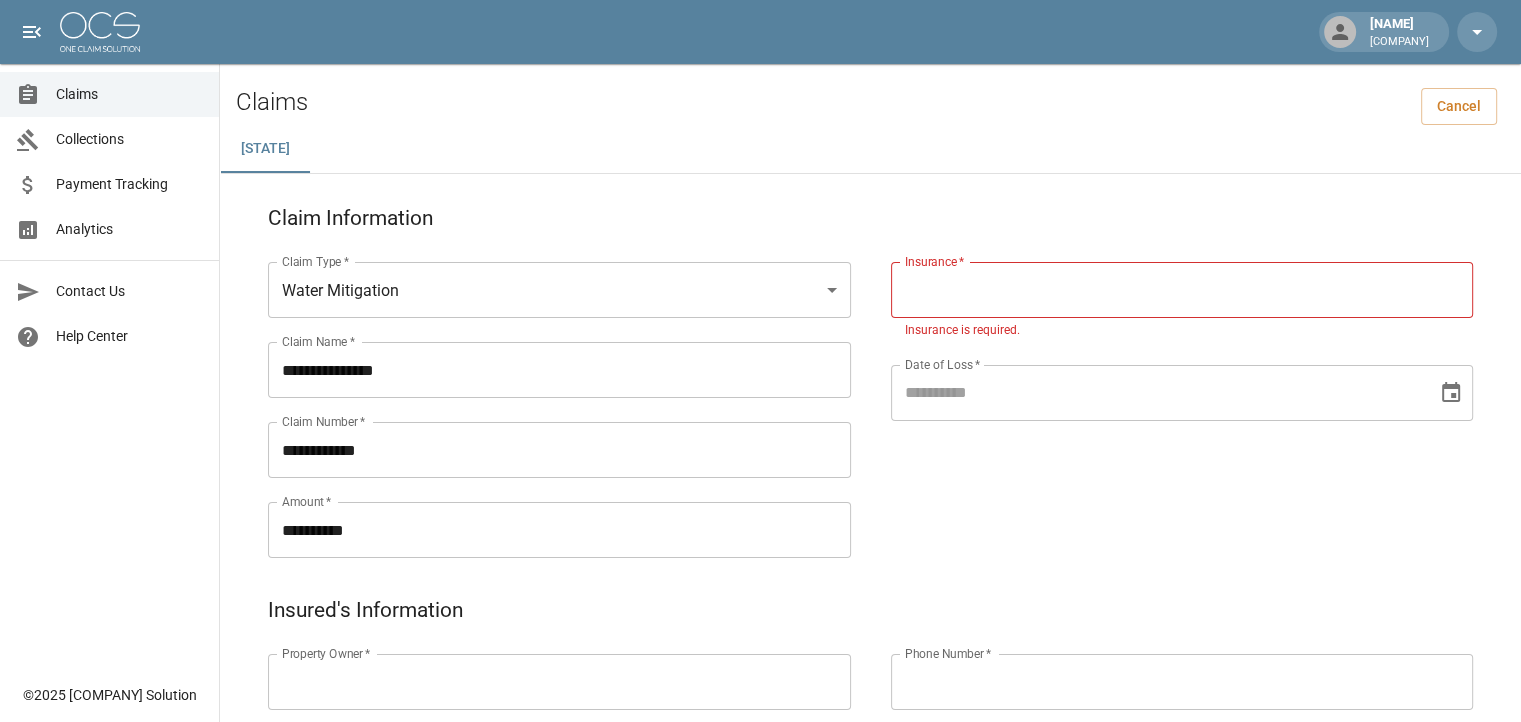 click on "Insurance   *" at bounding box center [1182, 290] 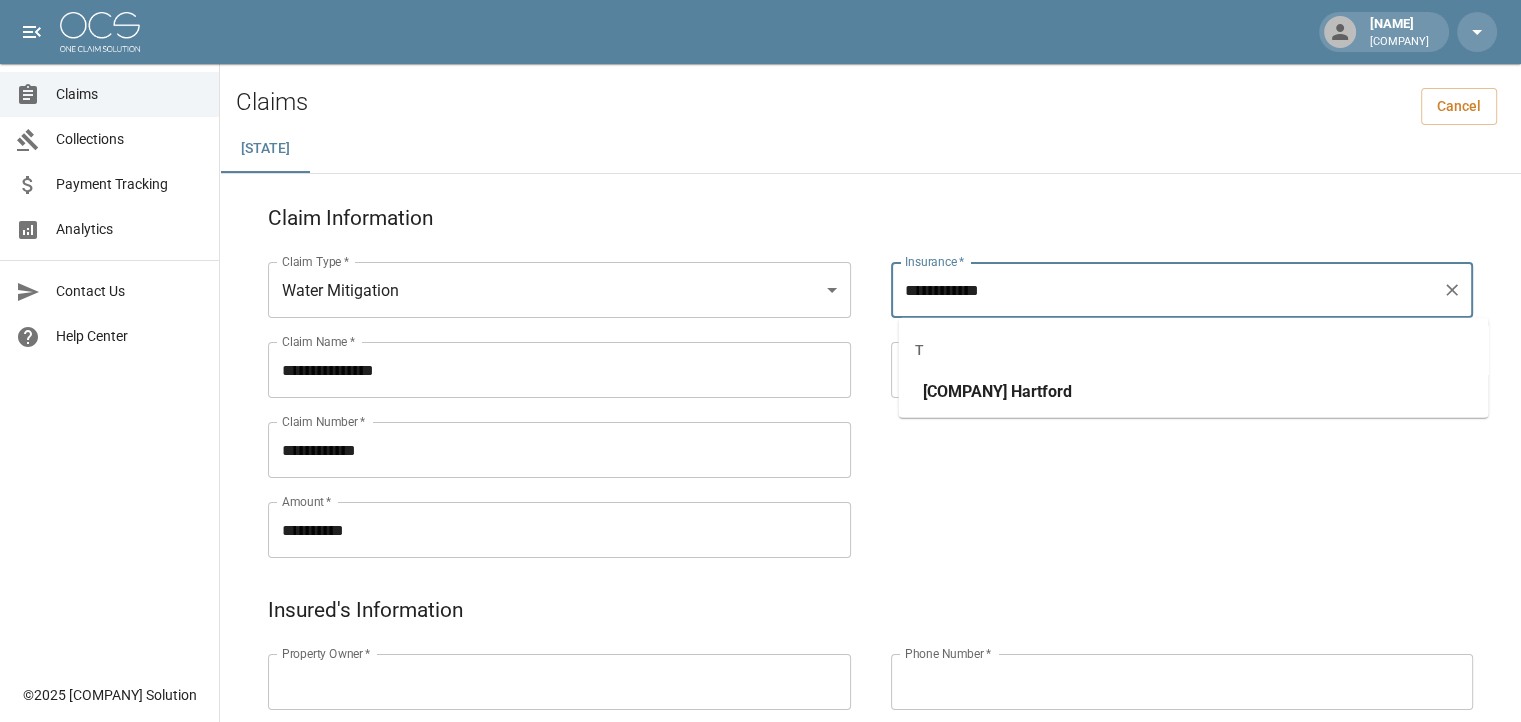 type on "**********" 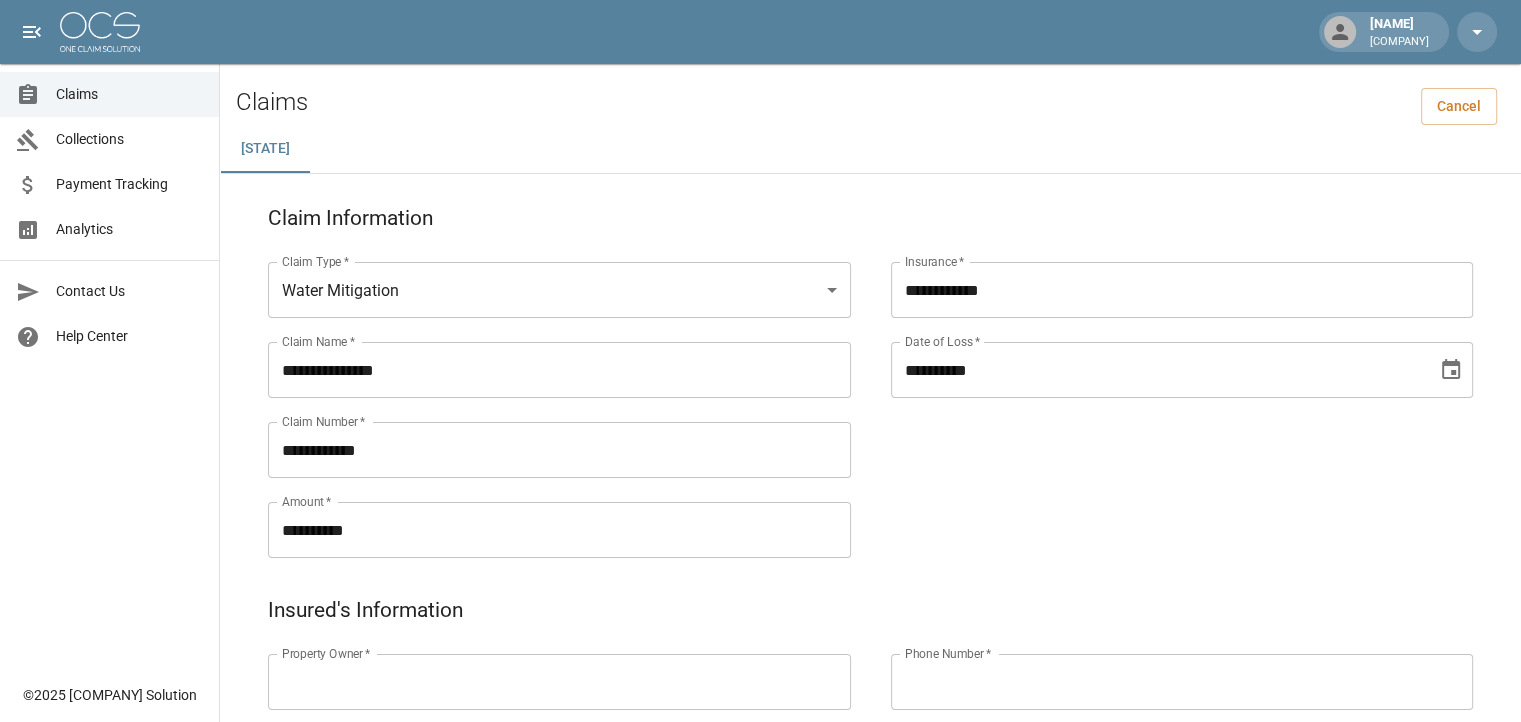 click on "**********" at bounding box center [1157, 370] 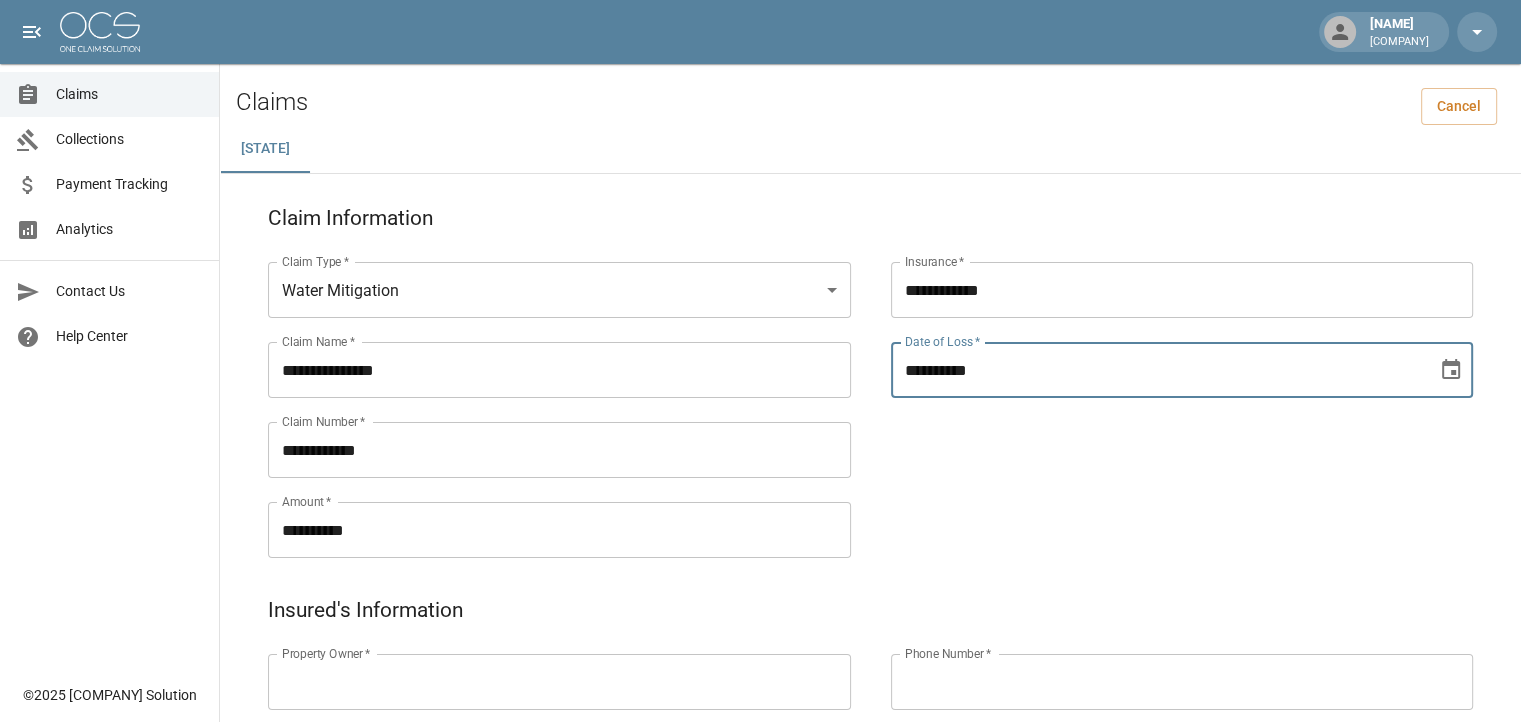 type on "**********" 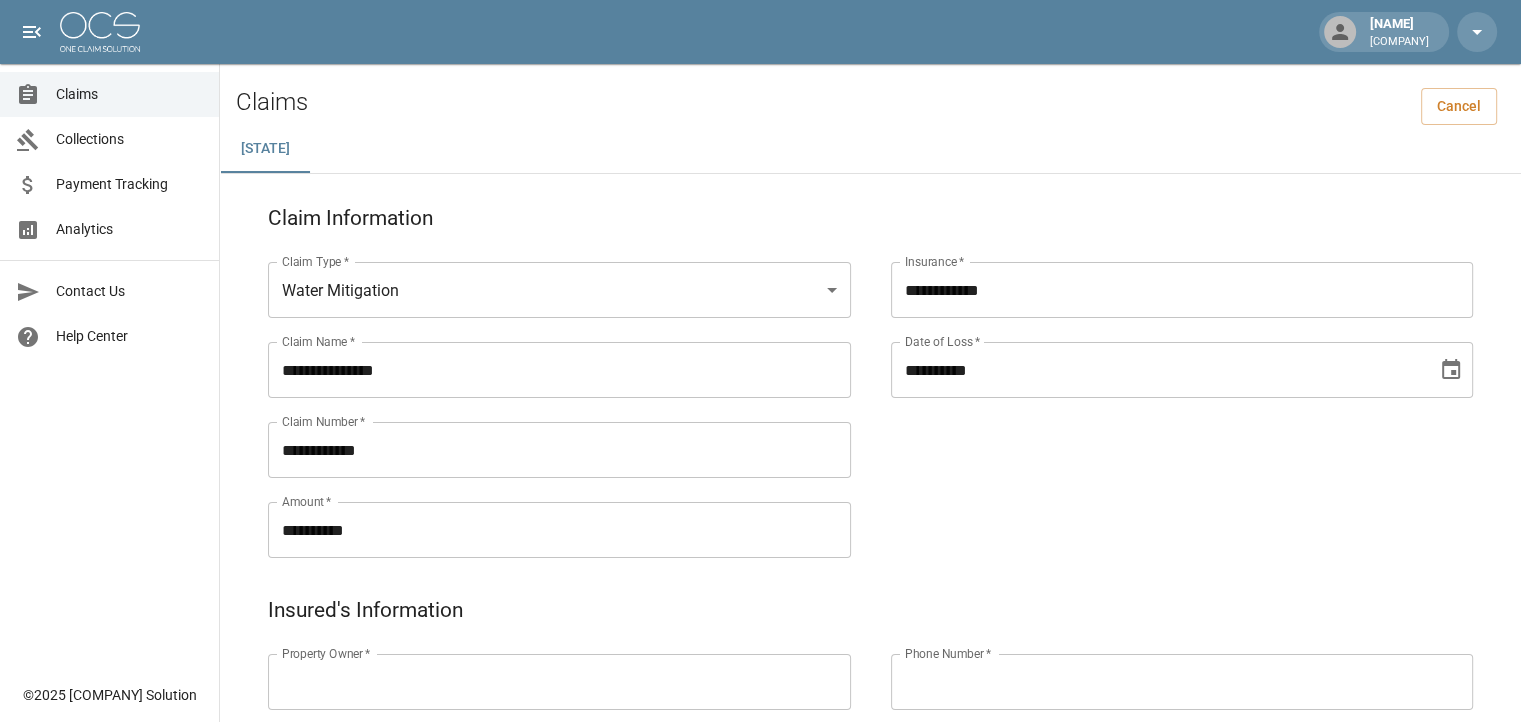 click on "**********" at bounding box center (1162, 386) 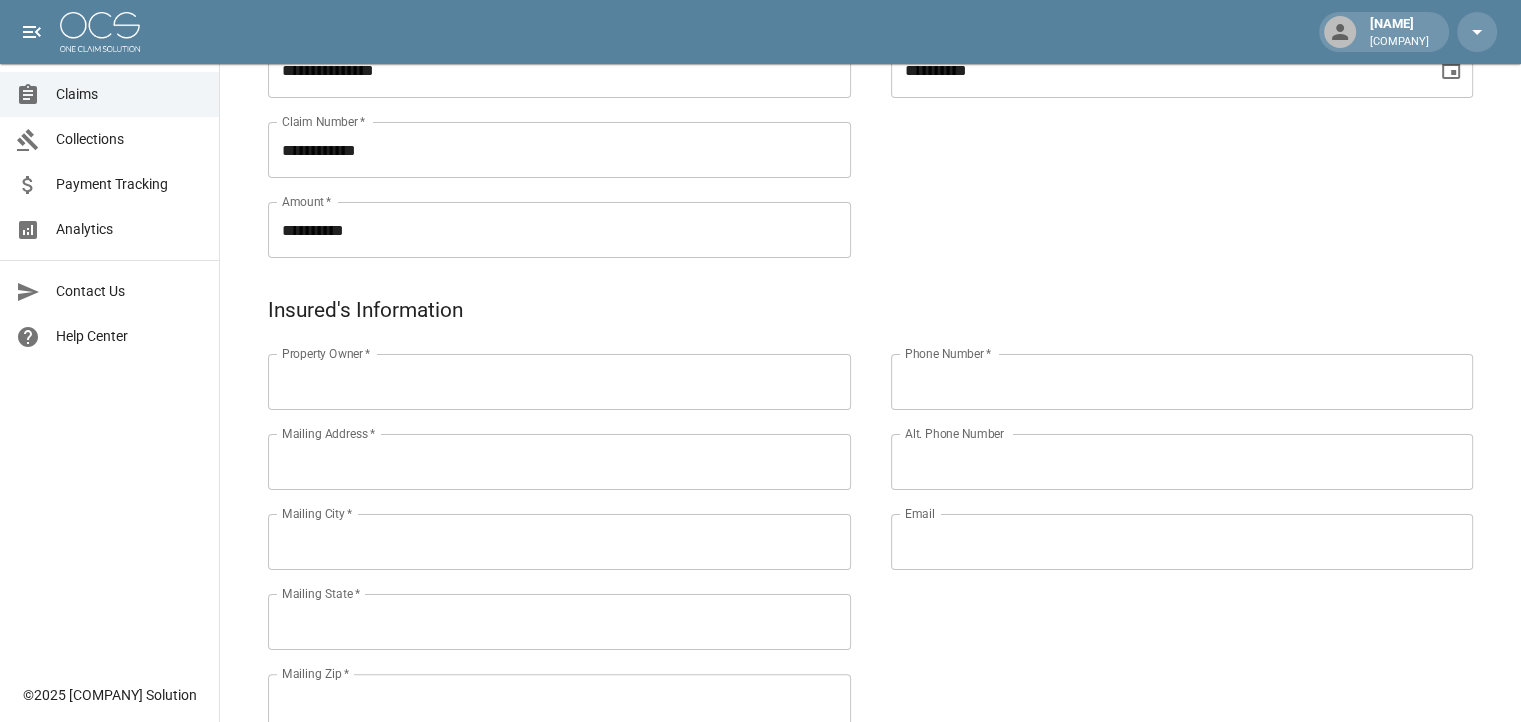 scroll, scrollTop: 500, scrollLeft: 0, axis: vertical 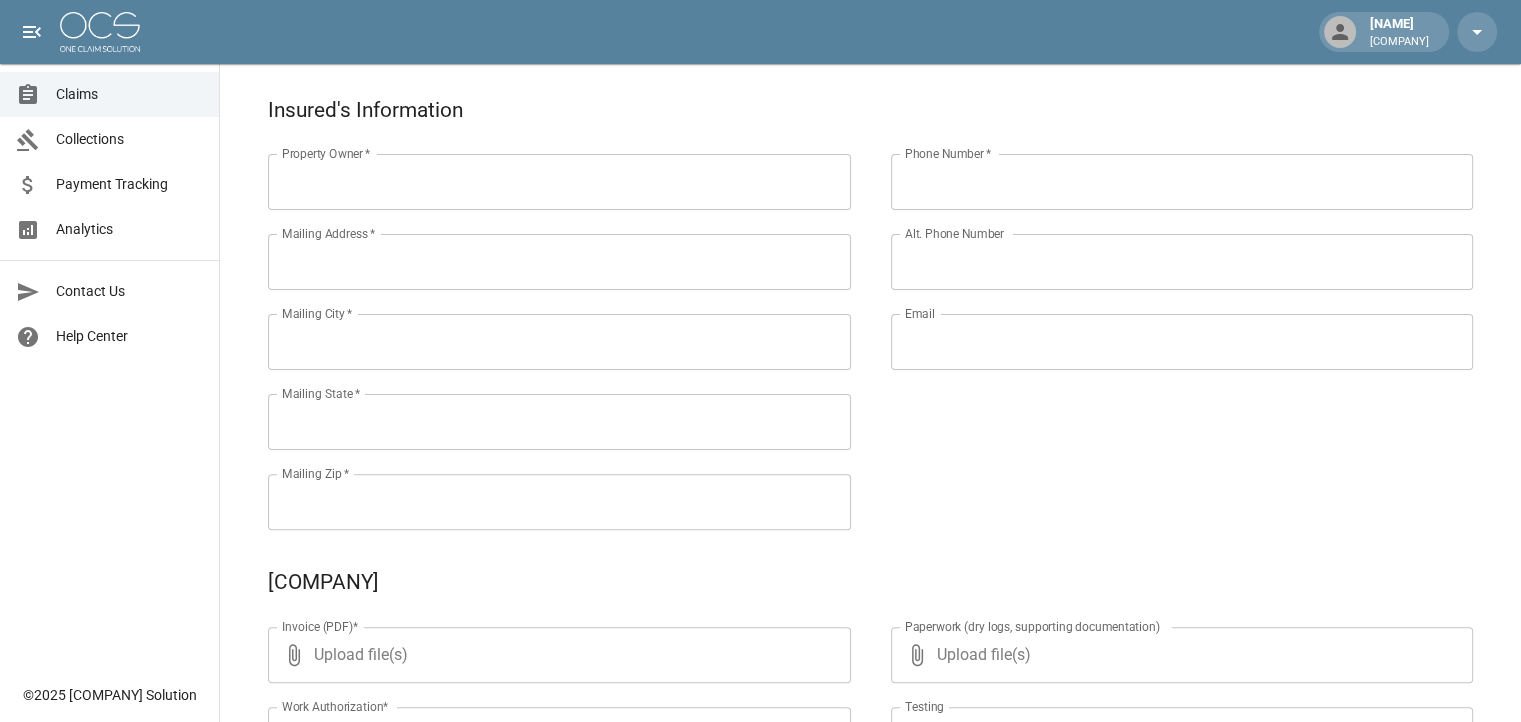 click on "Property Owner   *" at bounding box center [559, 182] 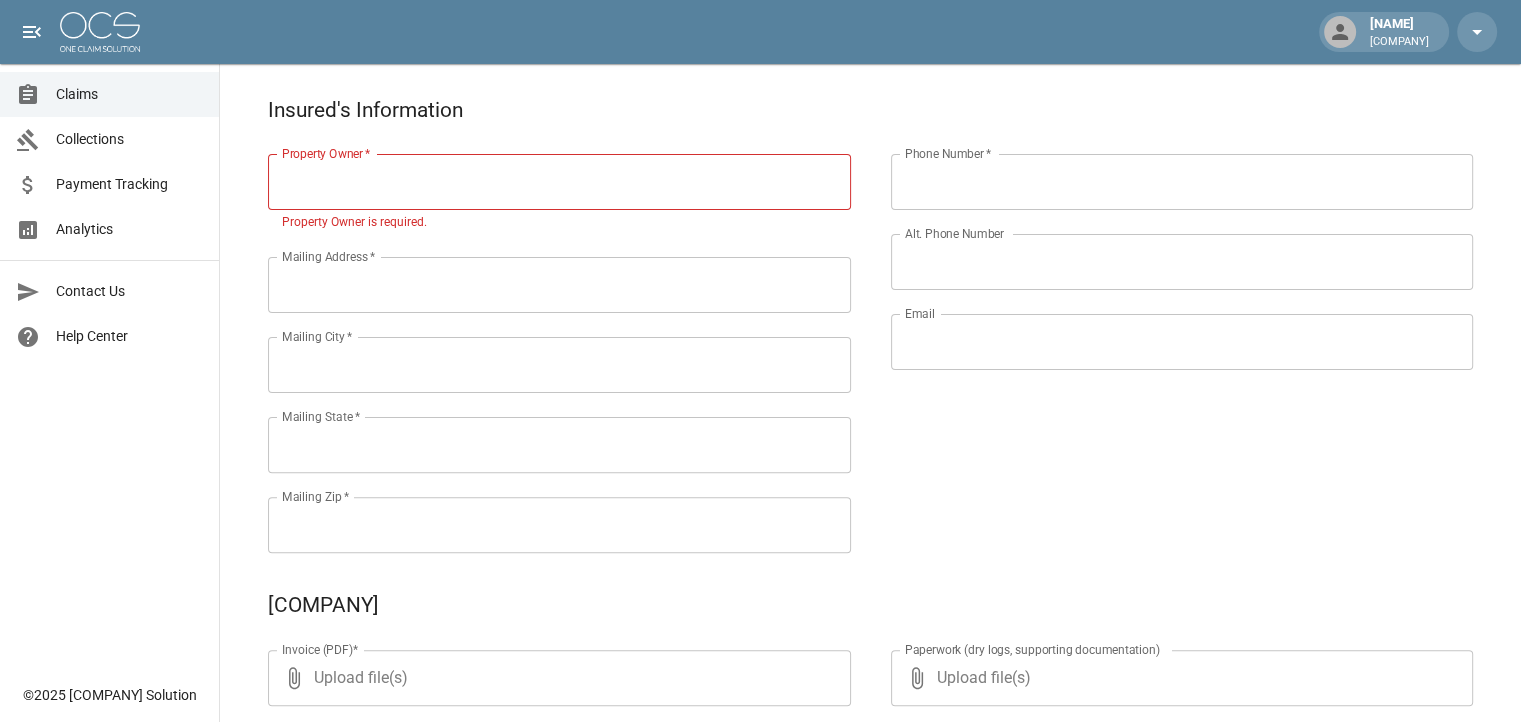 click on "Property Owner   *" at bounding box center [559, 182] 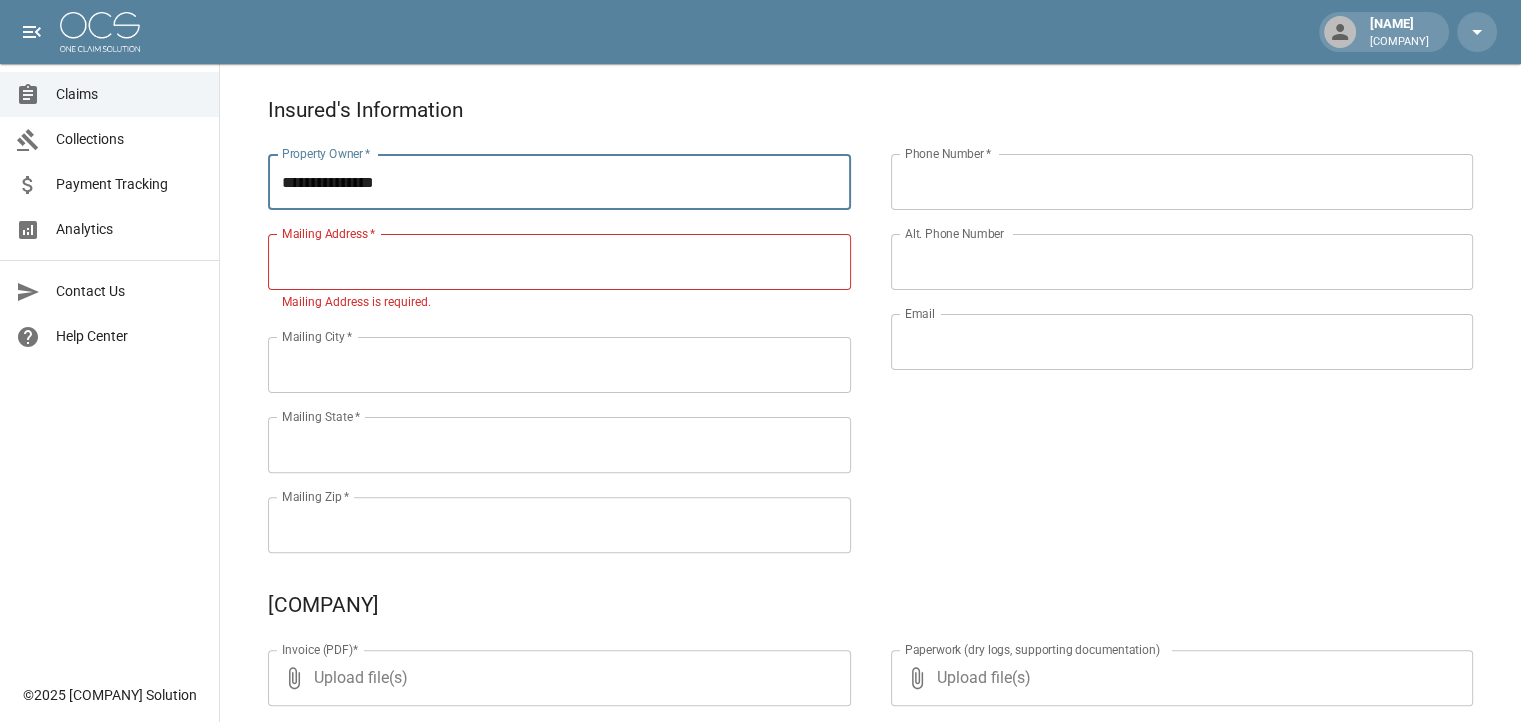 click on "**********" at bounding box center [559, 182] 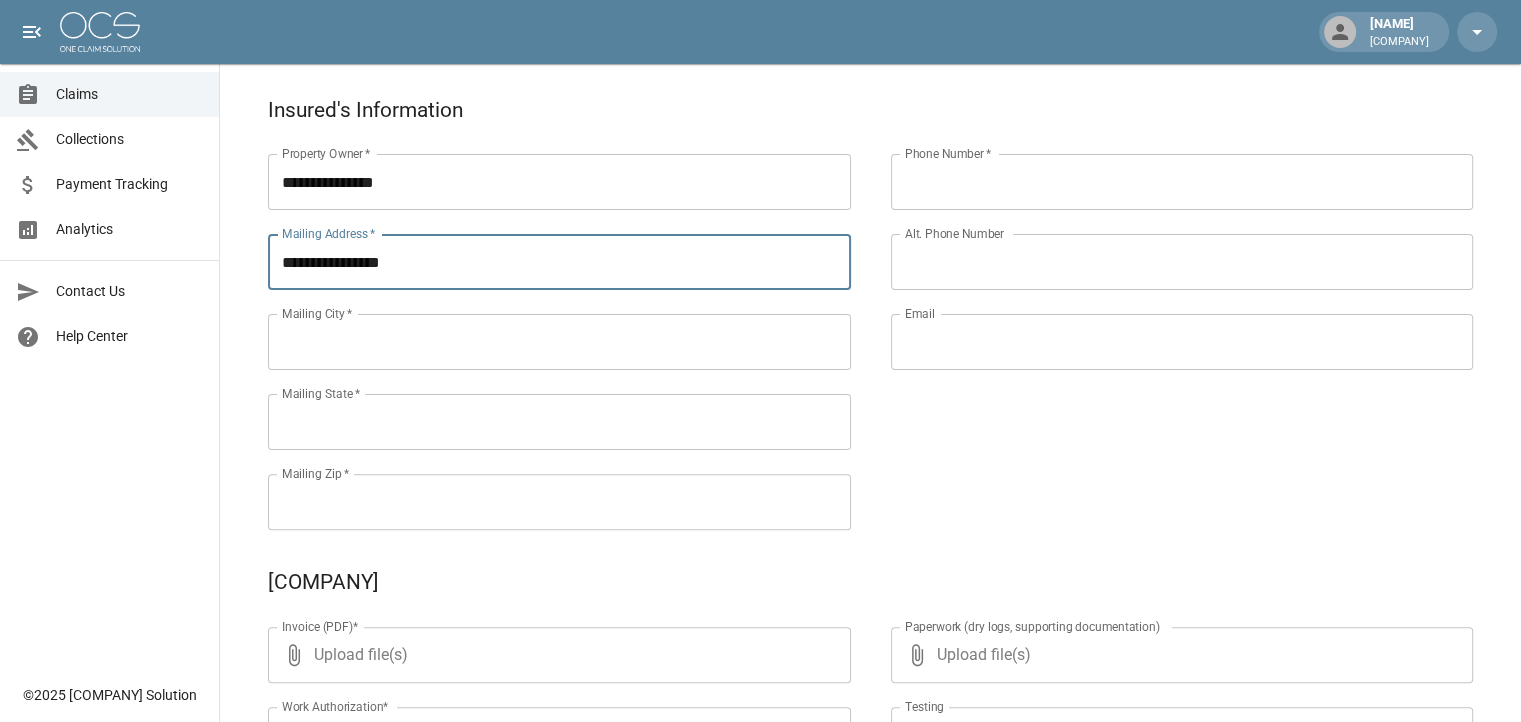 type on "**********" 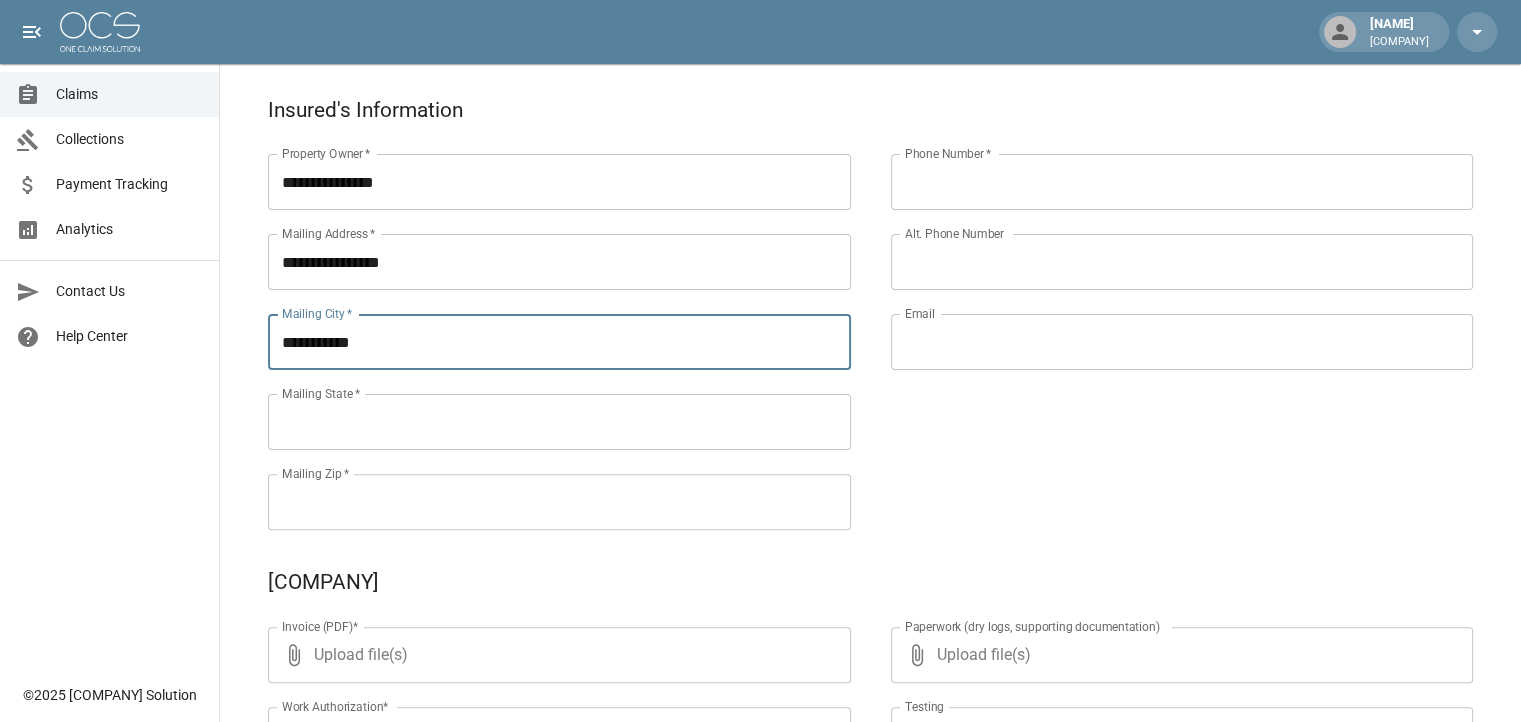 type on "**********" 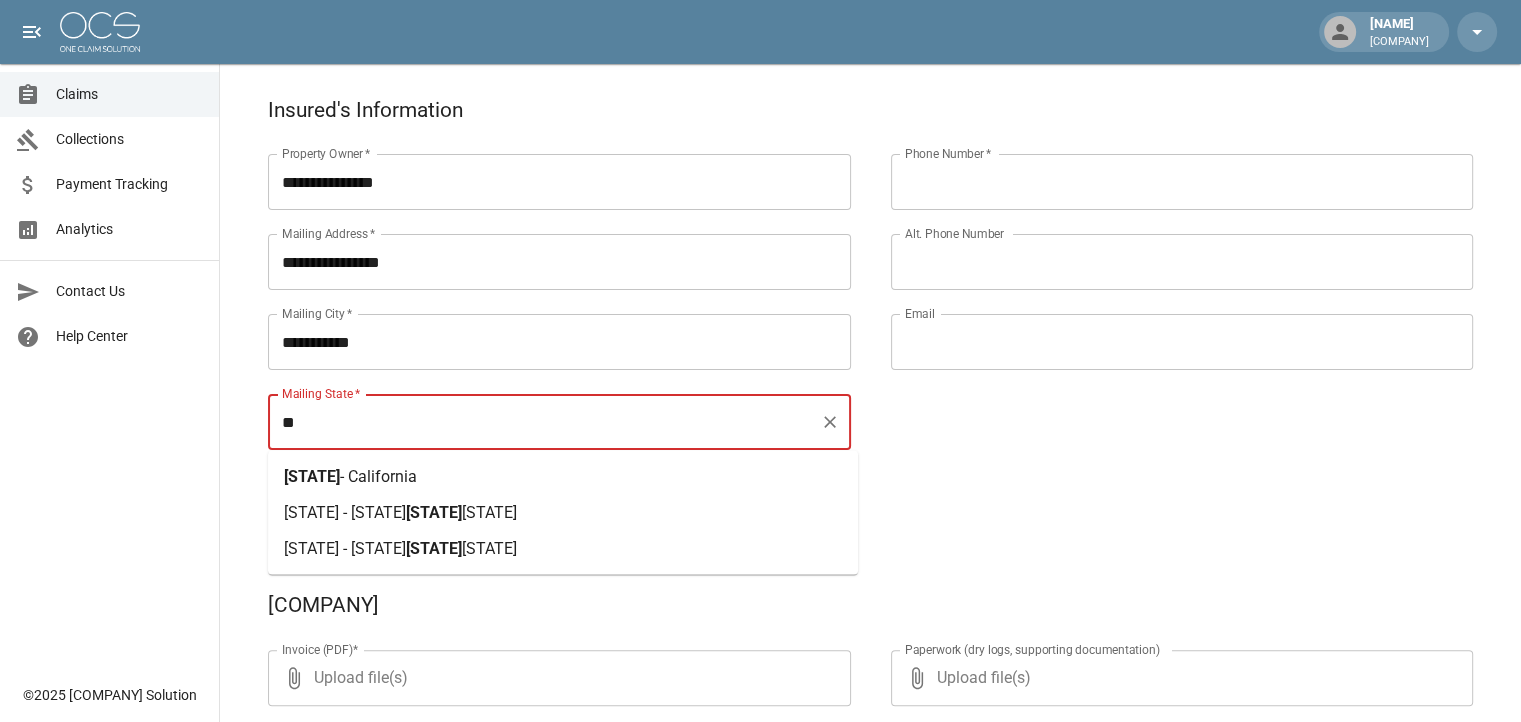 click on "- California" at bounding box center (378, 475) 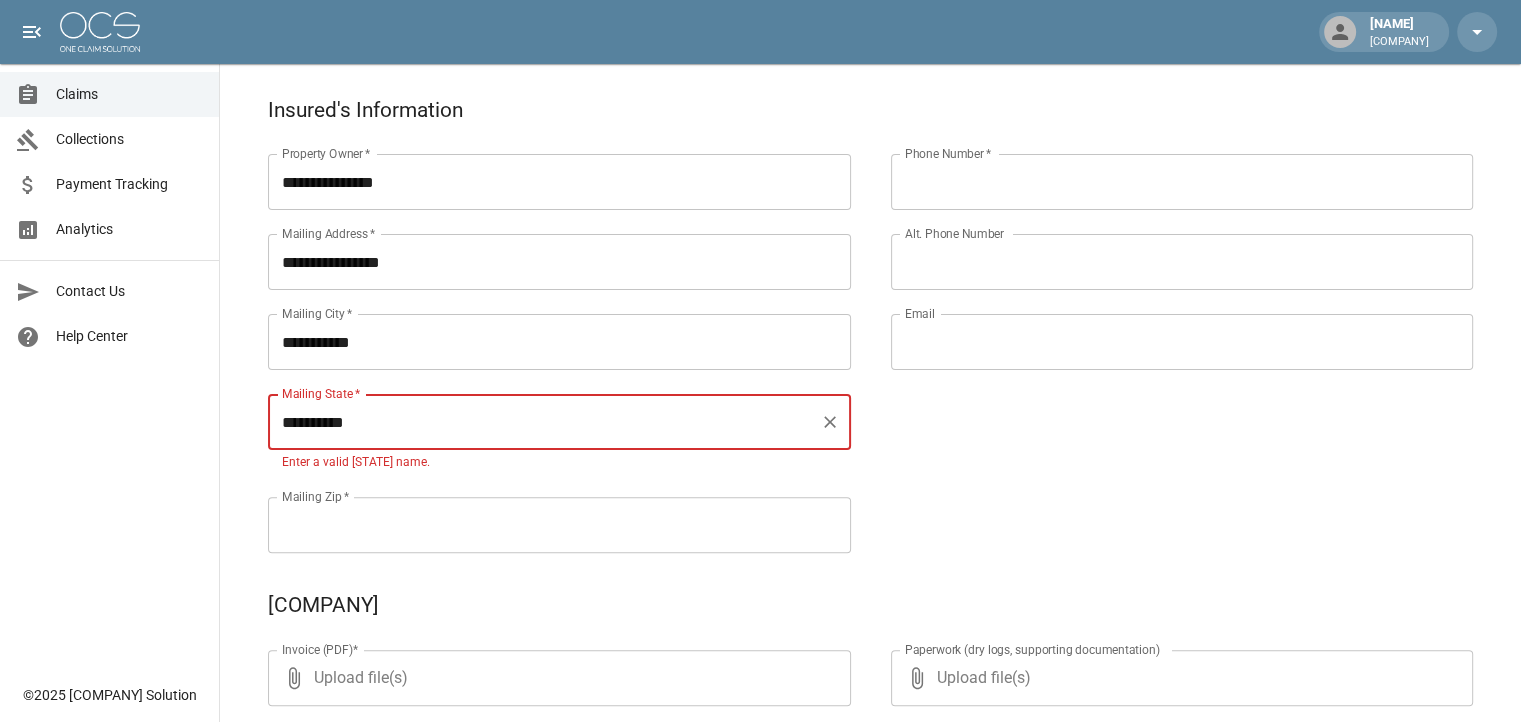 type on "**********" 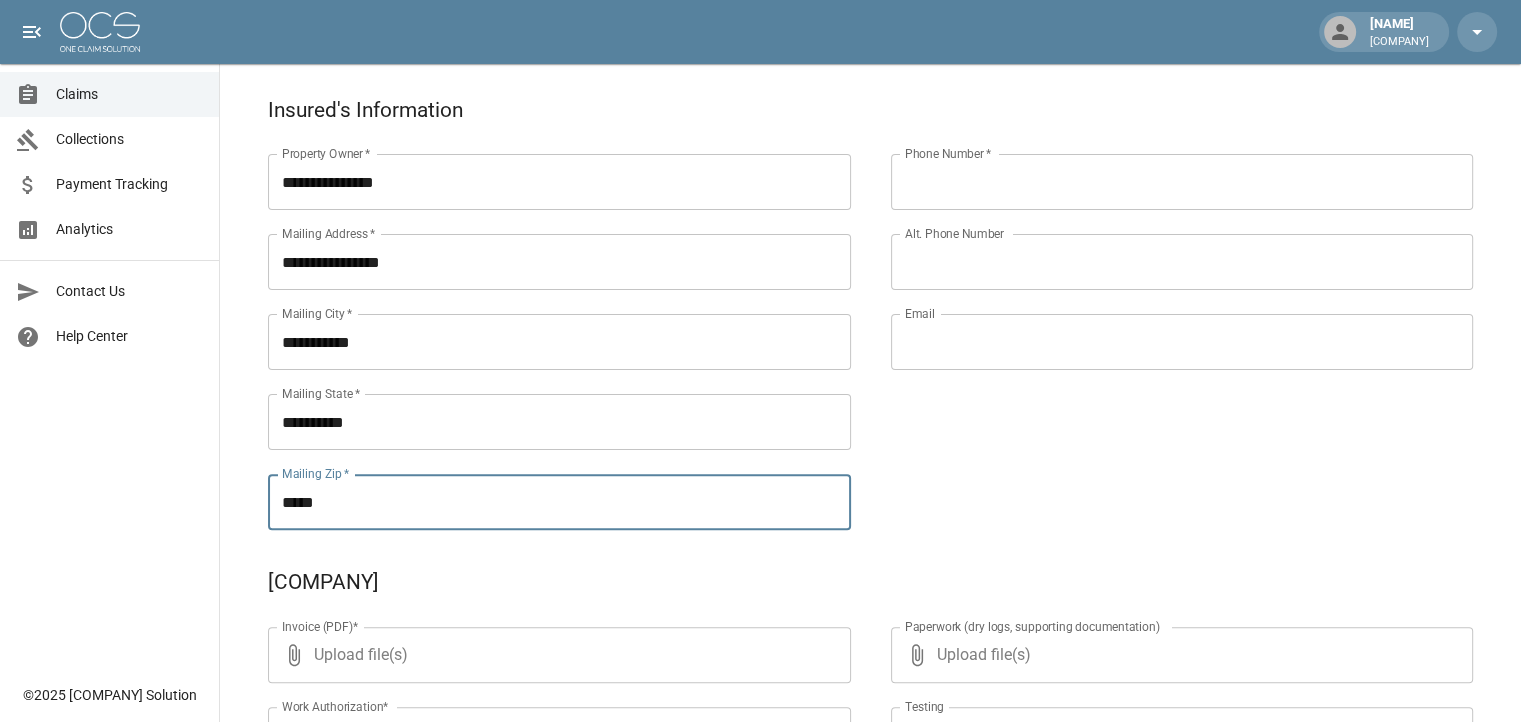 type on "*****" 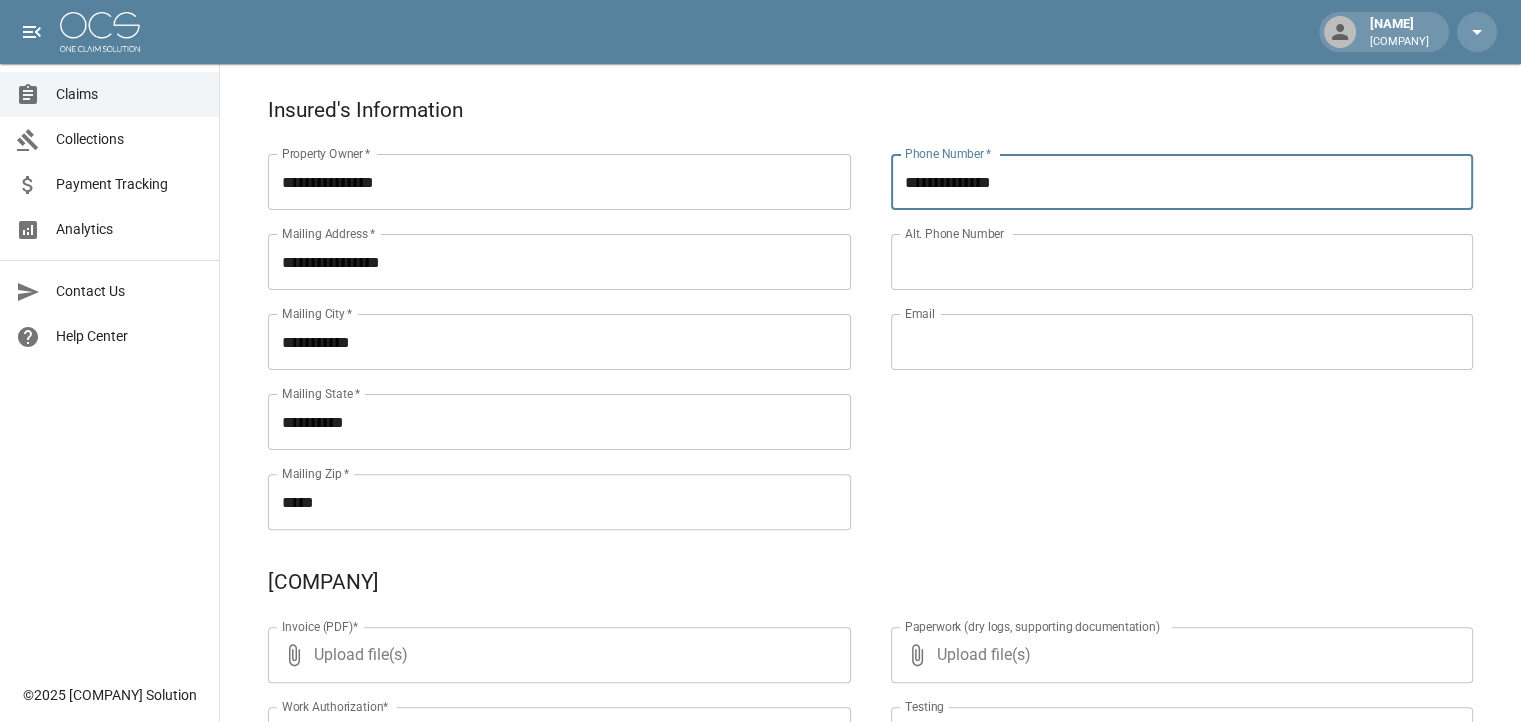 type on "**********" 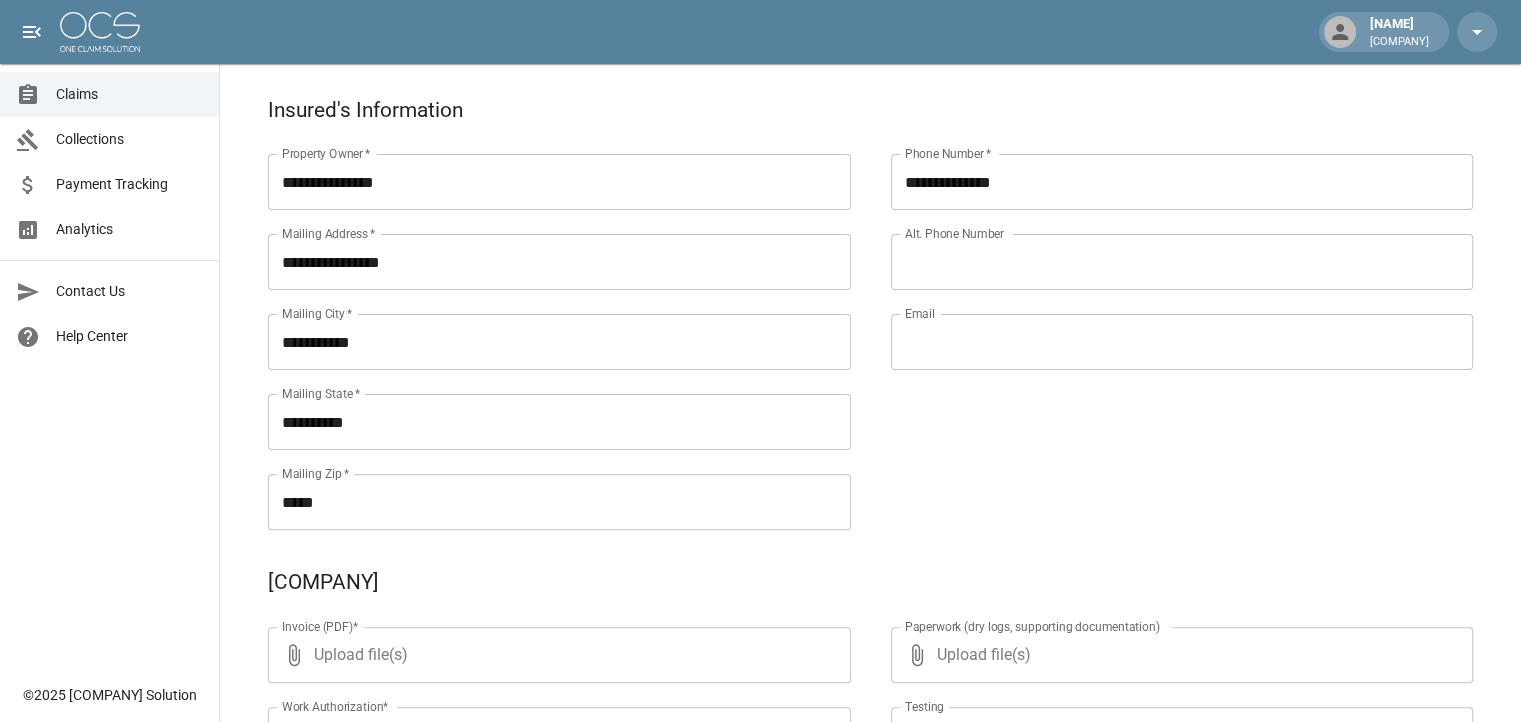 click on "Email" at bounding box center [1182, 342] 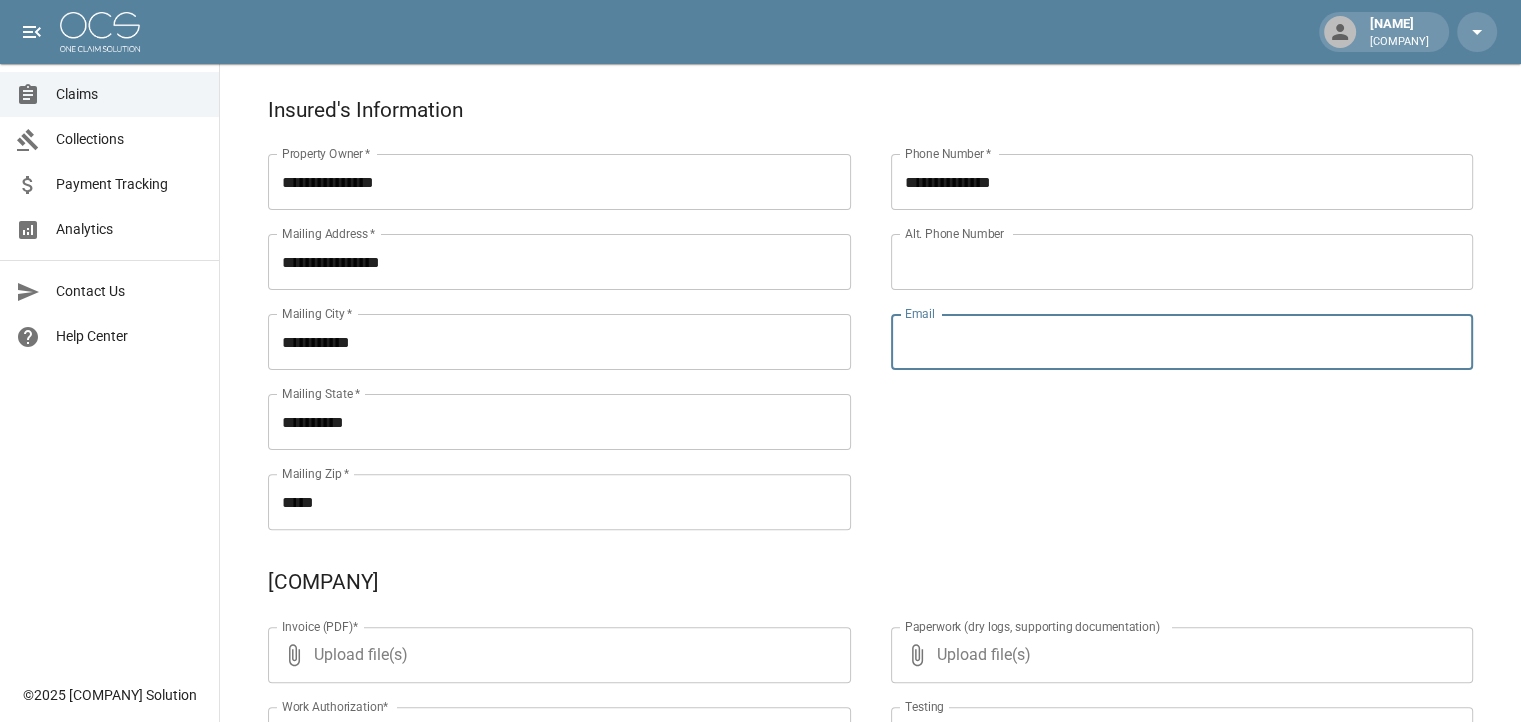 paste on "**********" 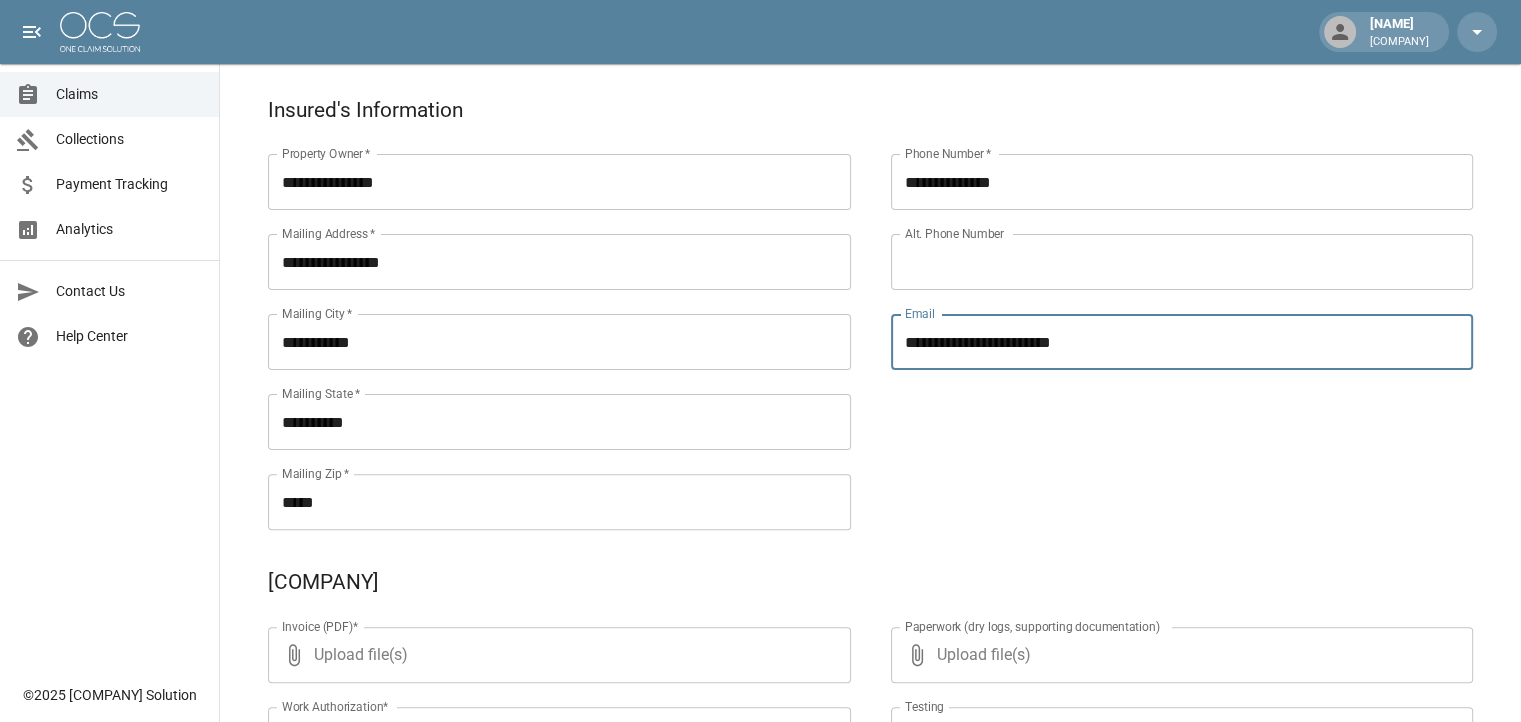 type on "**********" 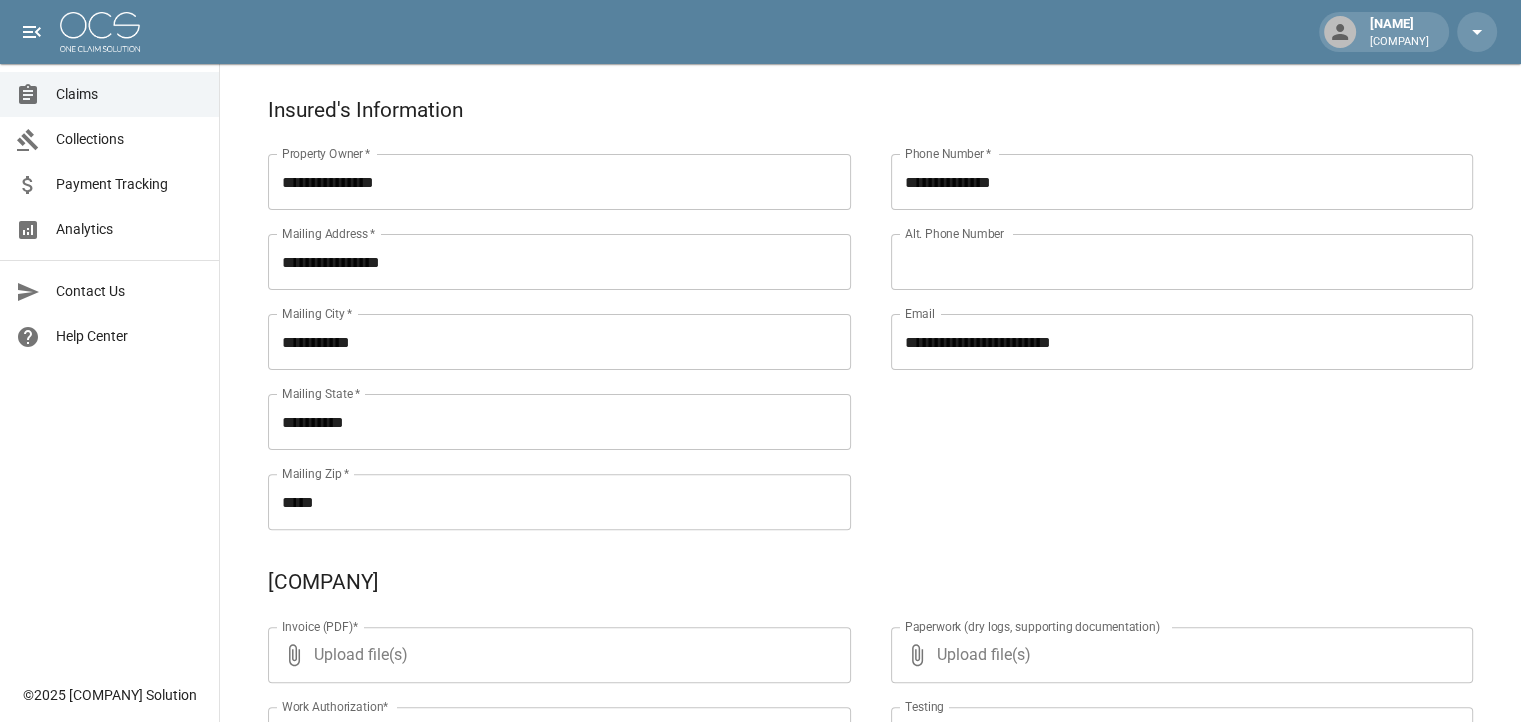 click on "**********" at bounding box center (1162, 318) 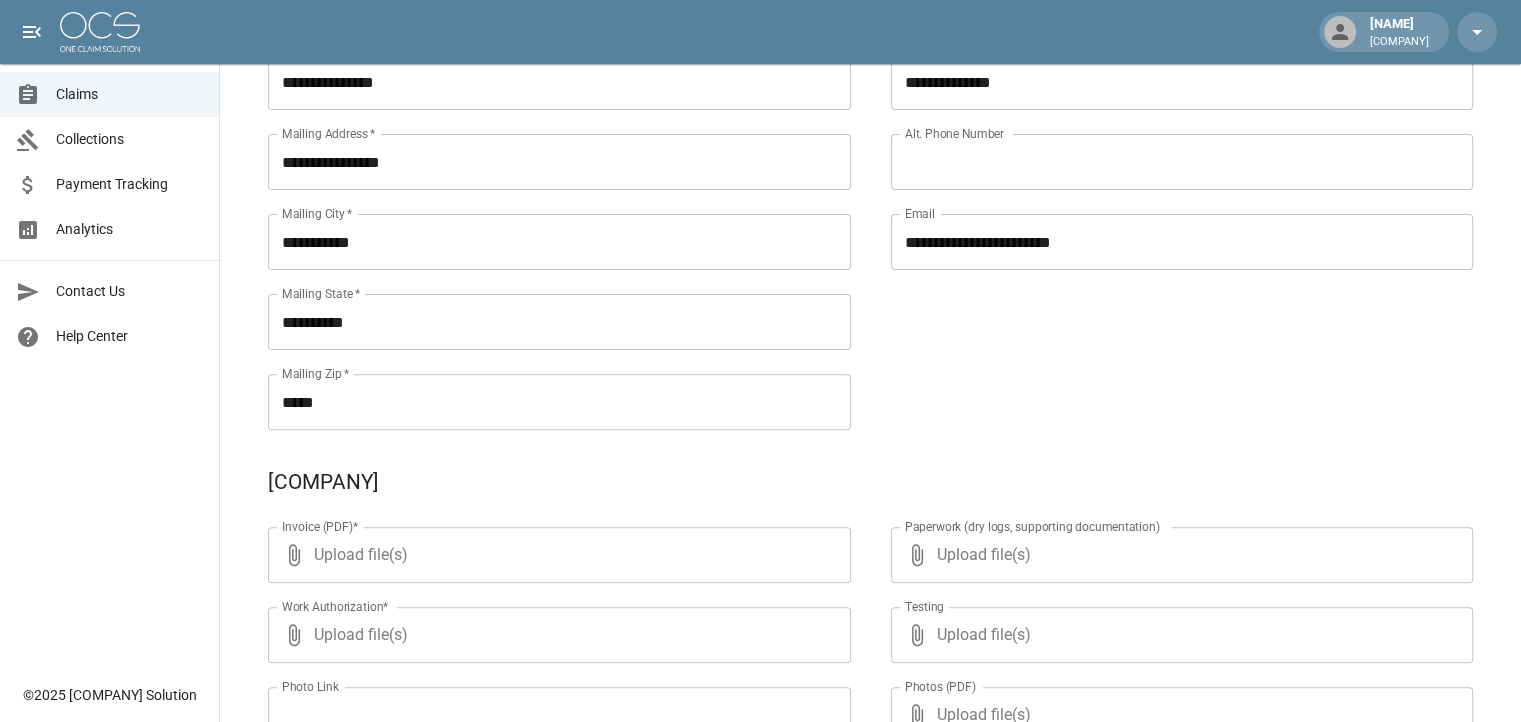scroll, scrollTop: 700, scrollLeft: 0, axis: vertical 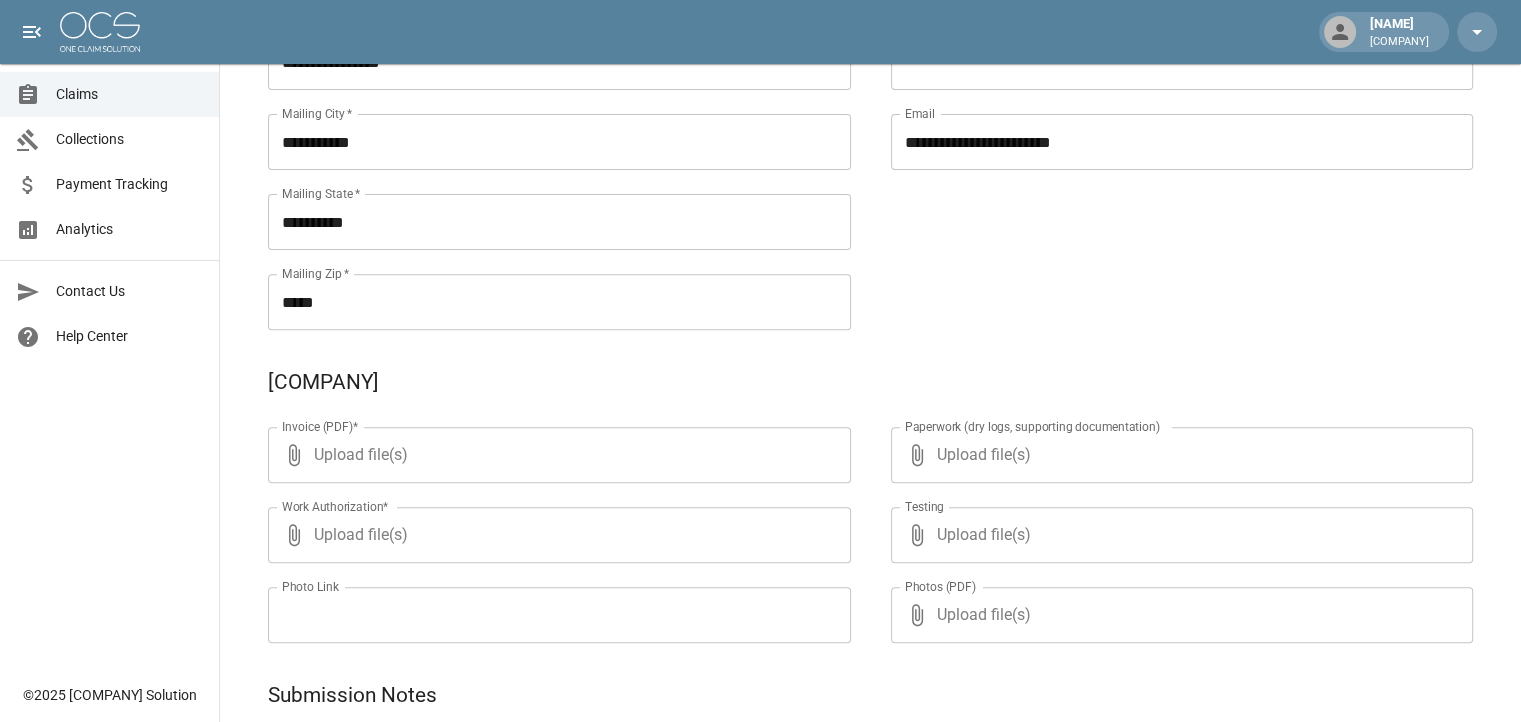 click on "Upload file(s)" at bounding box center [555, 455] 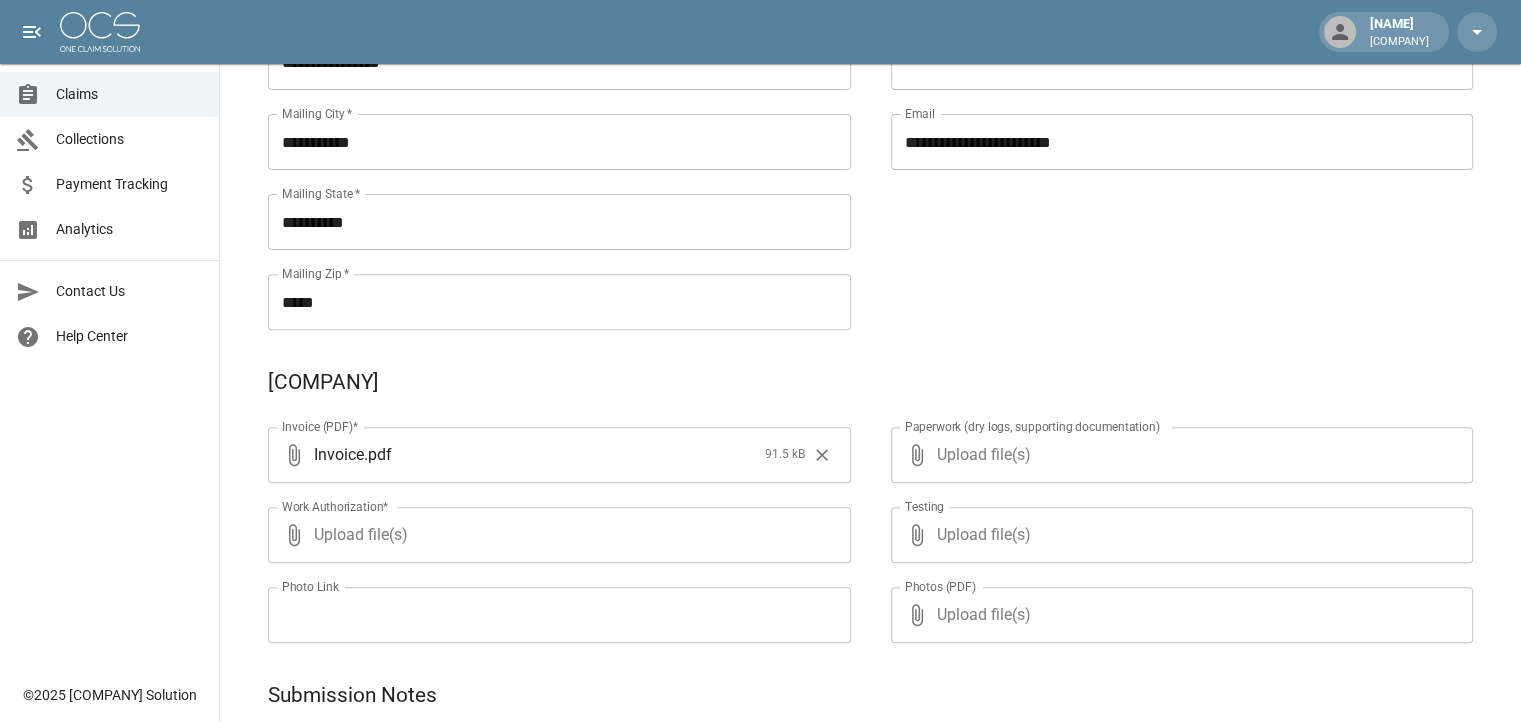 click on "Upload file(s)" at bounding box center [555, 535] 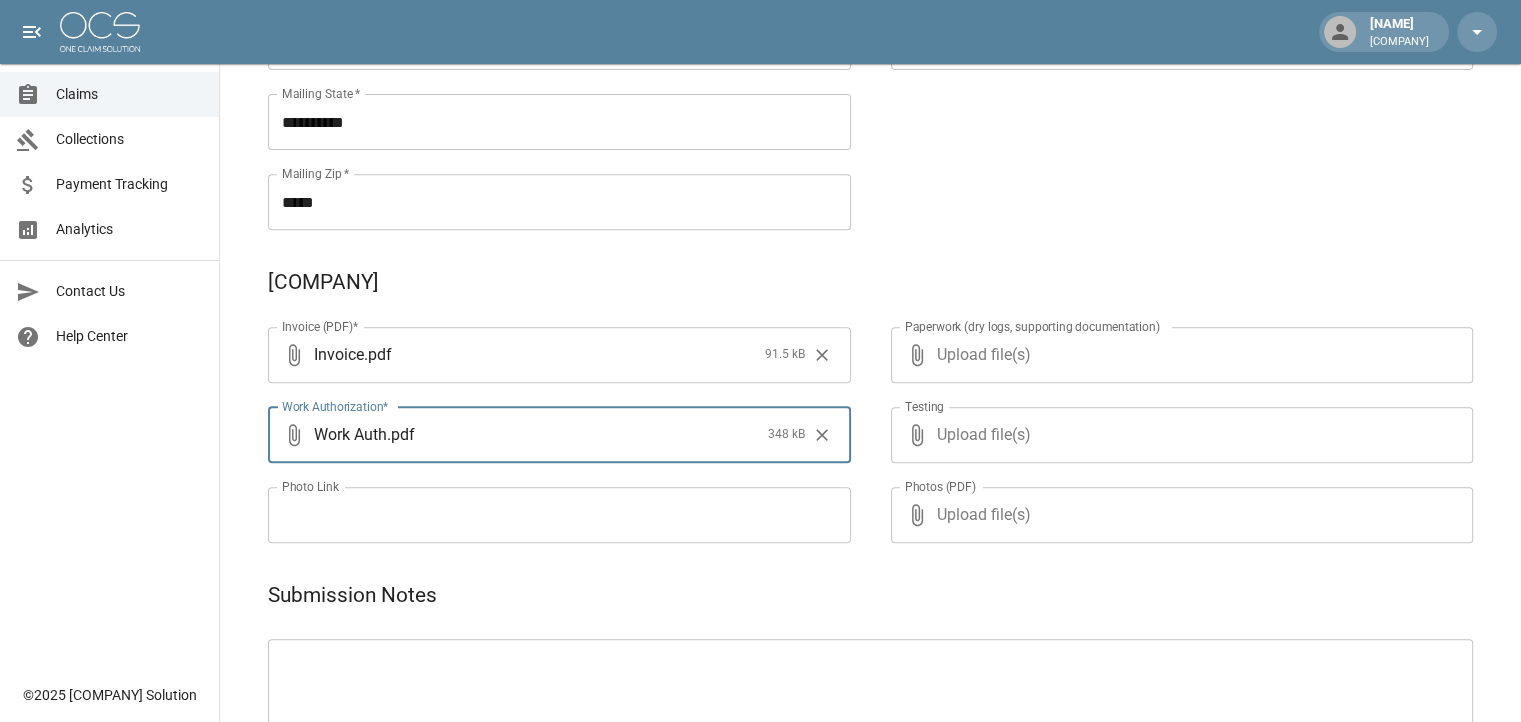scroll, scrollTop: 900, scrollLeft: 0, axis: vertical 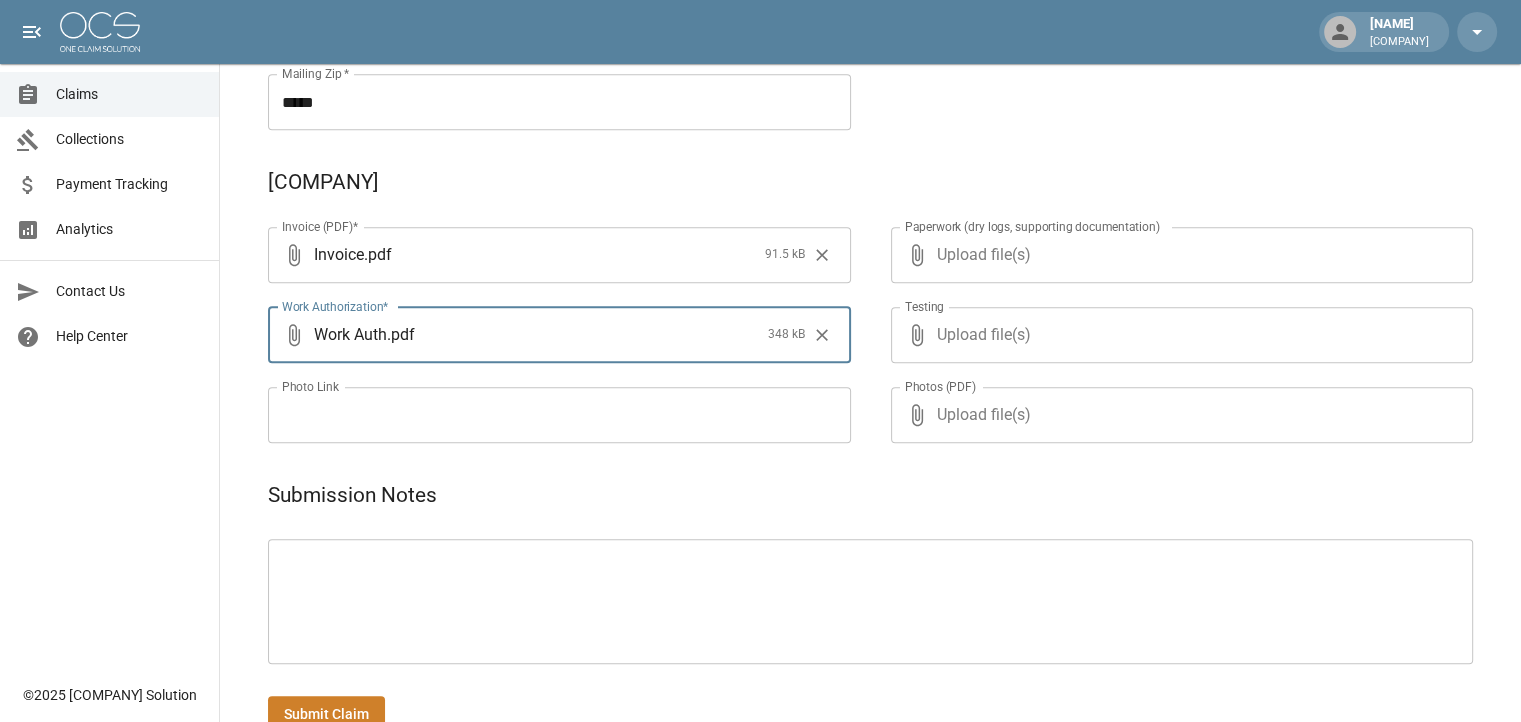 click on "Upload file(s)" at bounding box center [1178, 255] 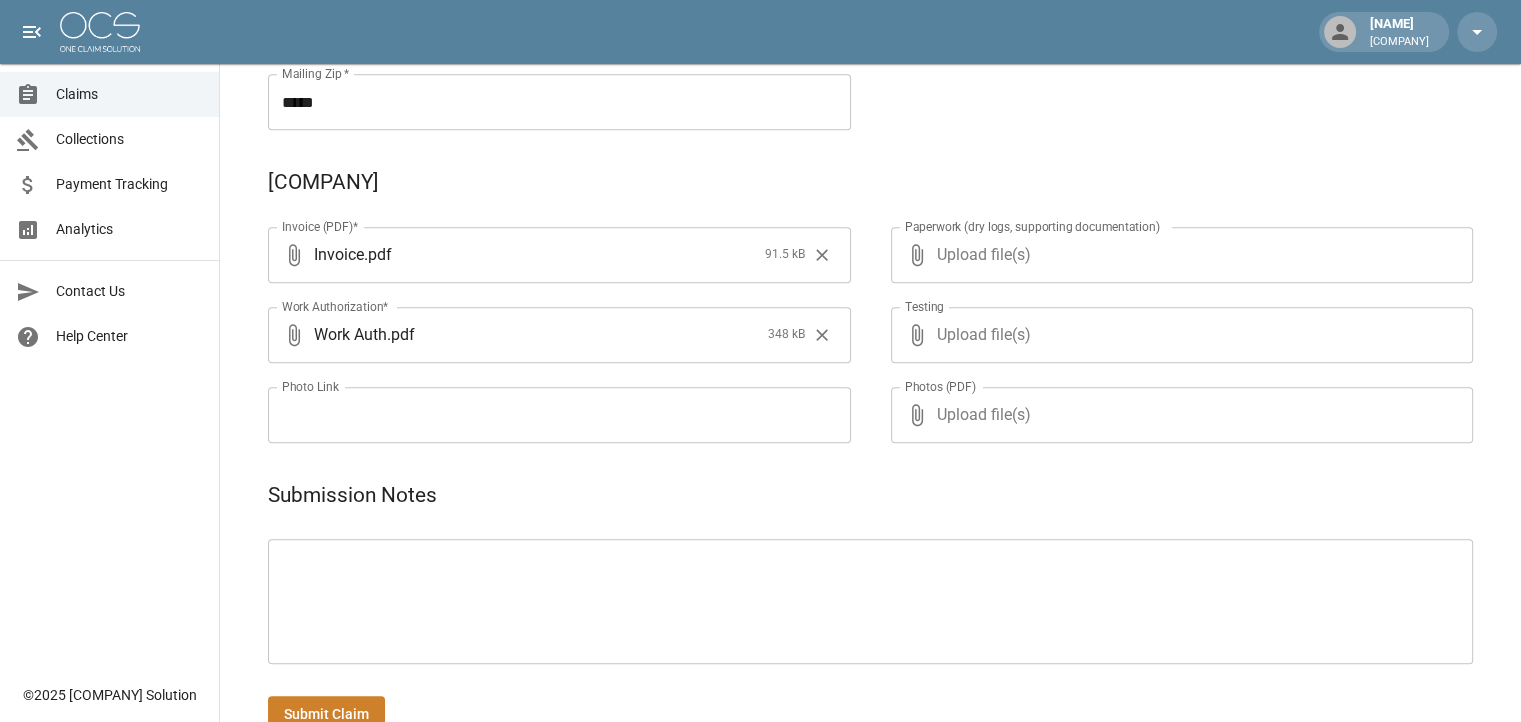 type on "**********" 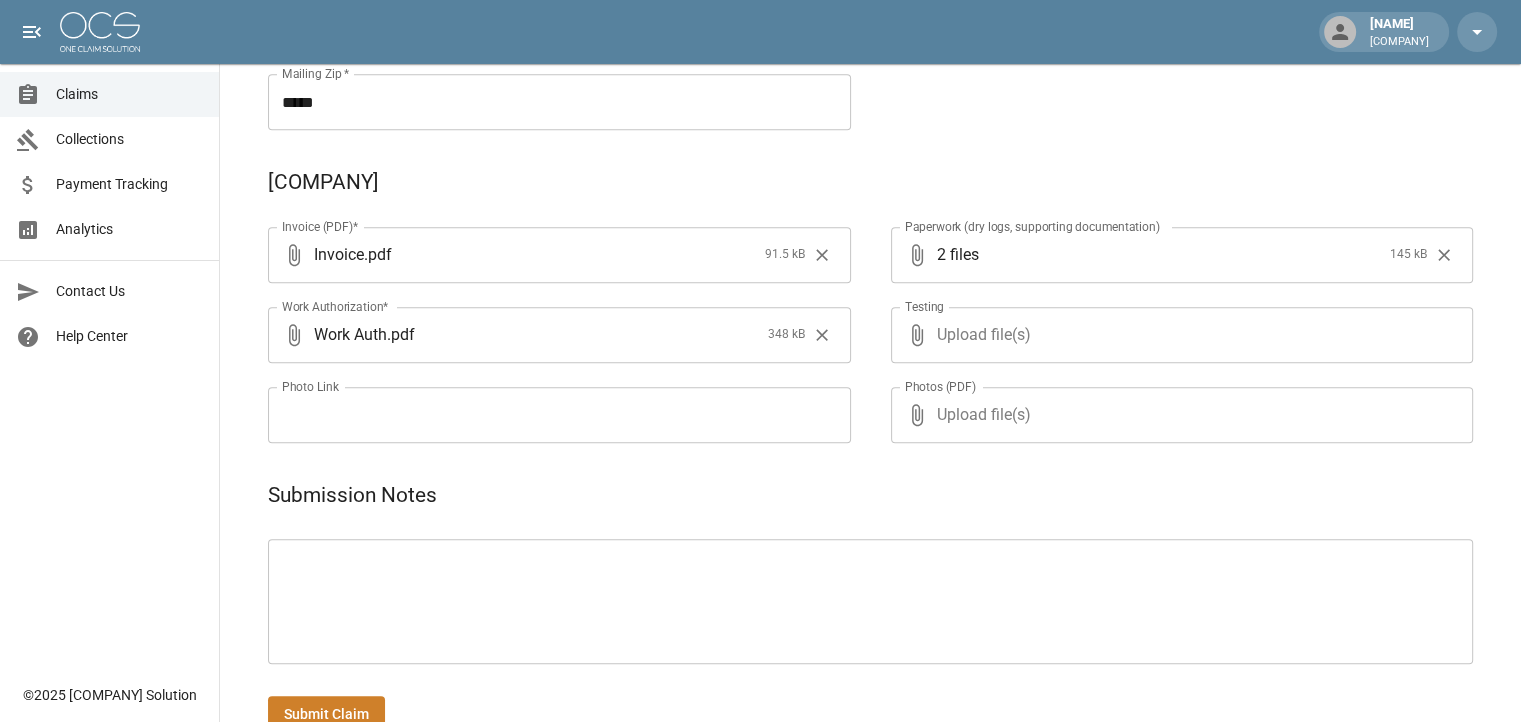 click on "Upload file(s)" at bounding box center [1178, 335] 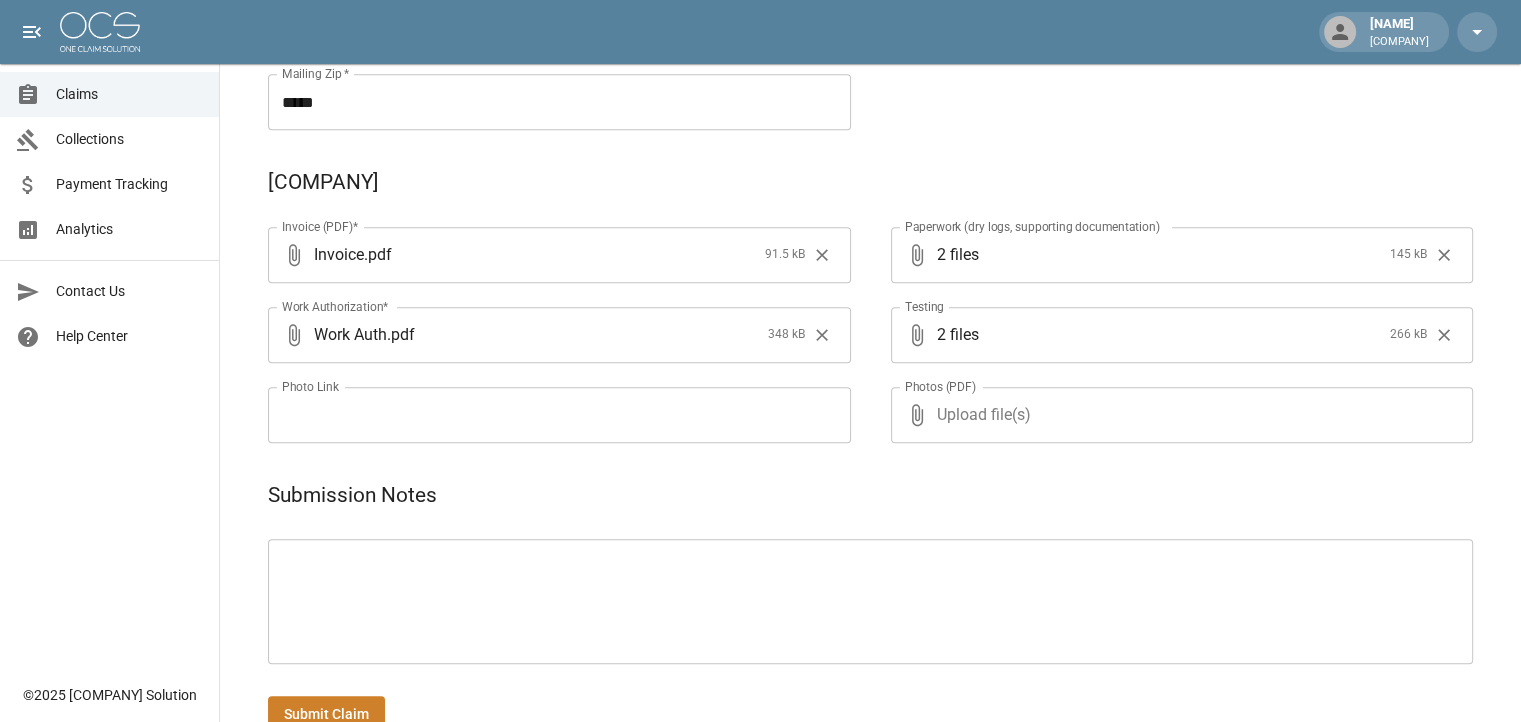 click on "Upload file(s)" at bounding box center [1178, 415] 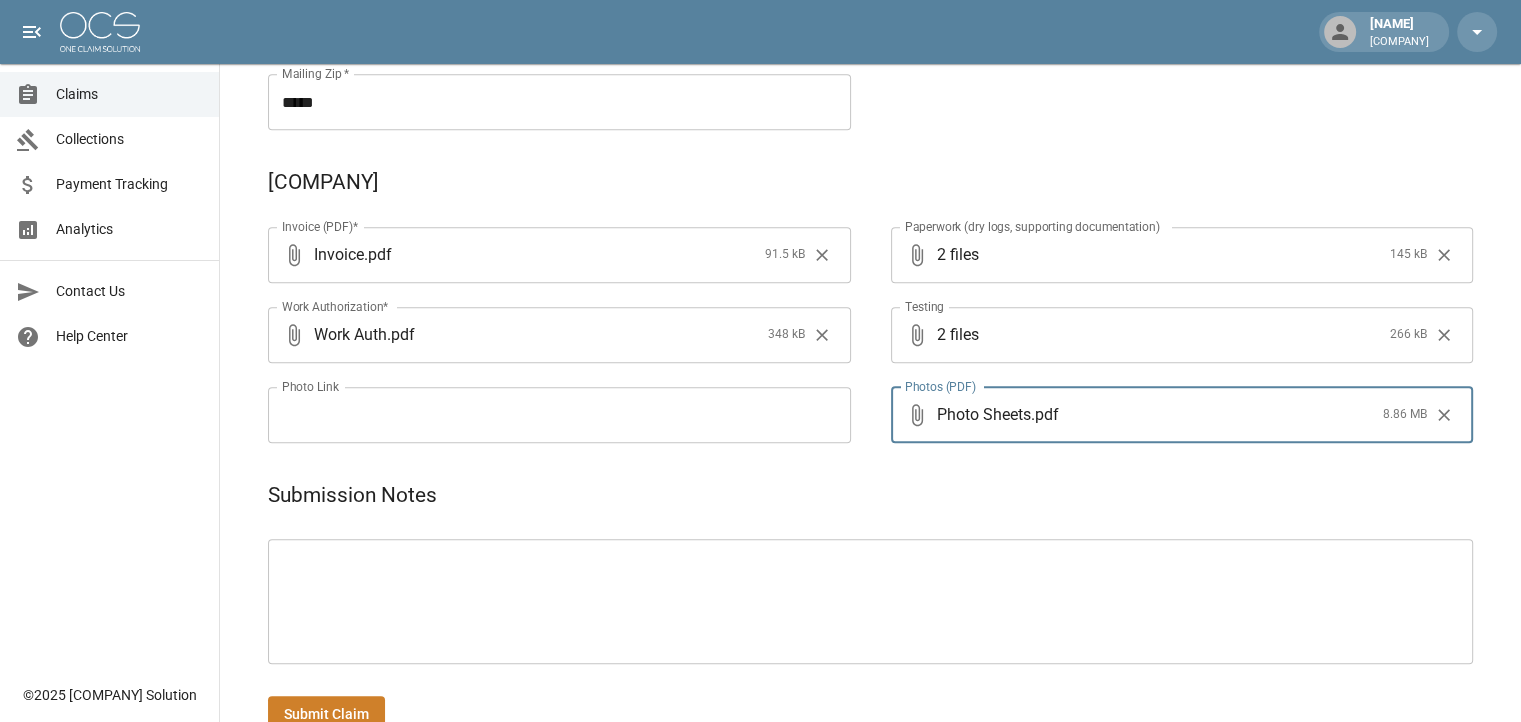 click at bounding box center [870, 601] 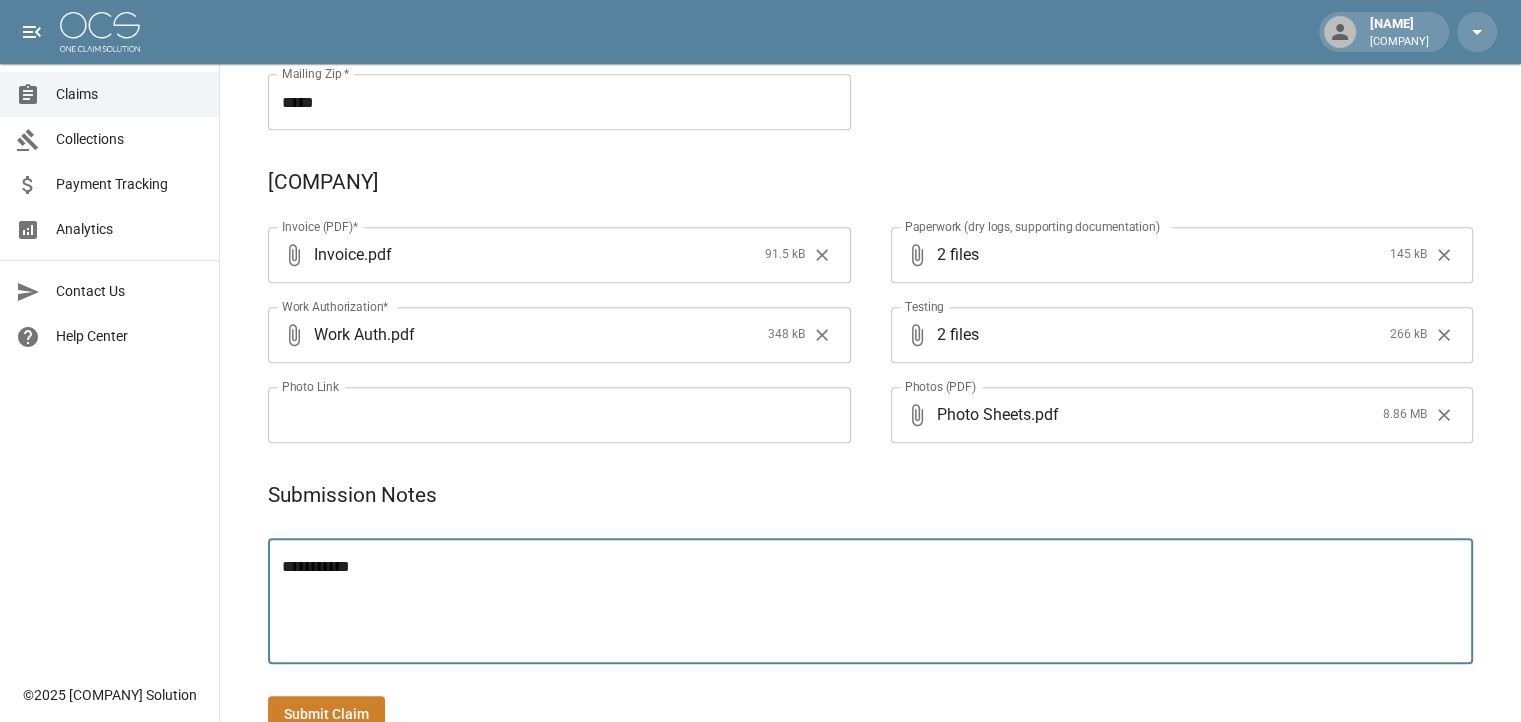 type on "**********" 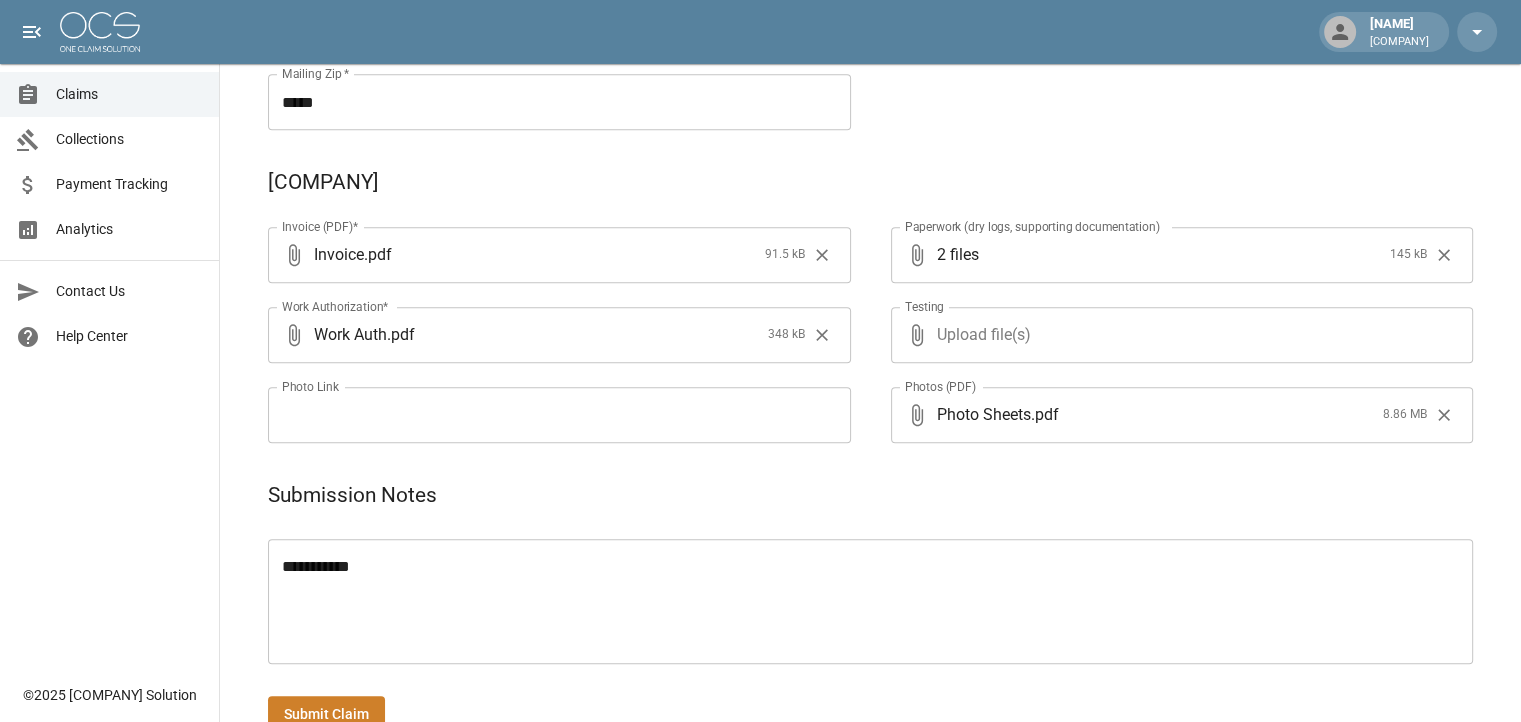 click 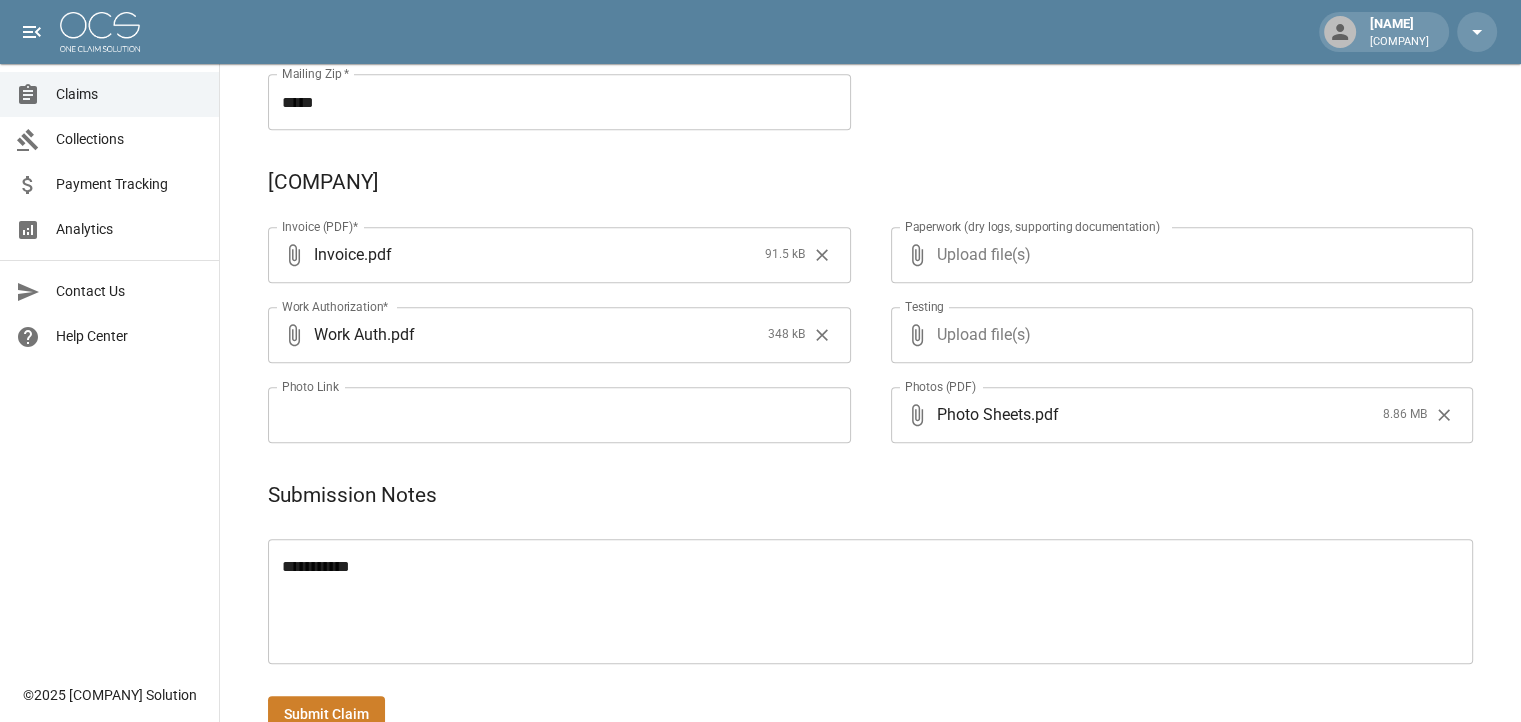 click on "Upload file(s)" at bounding box center (1178, 255) 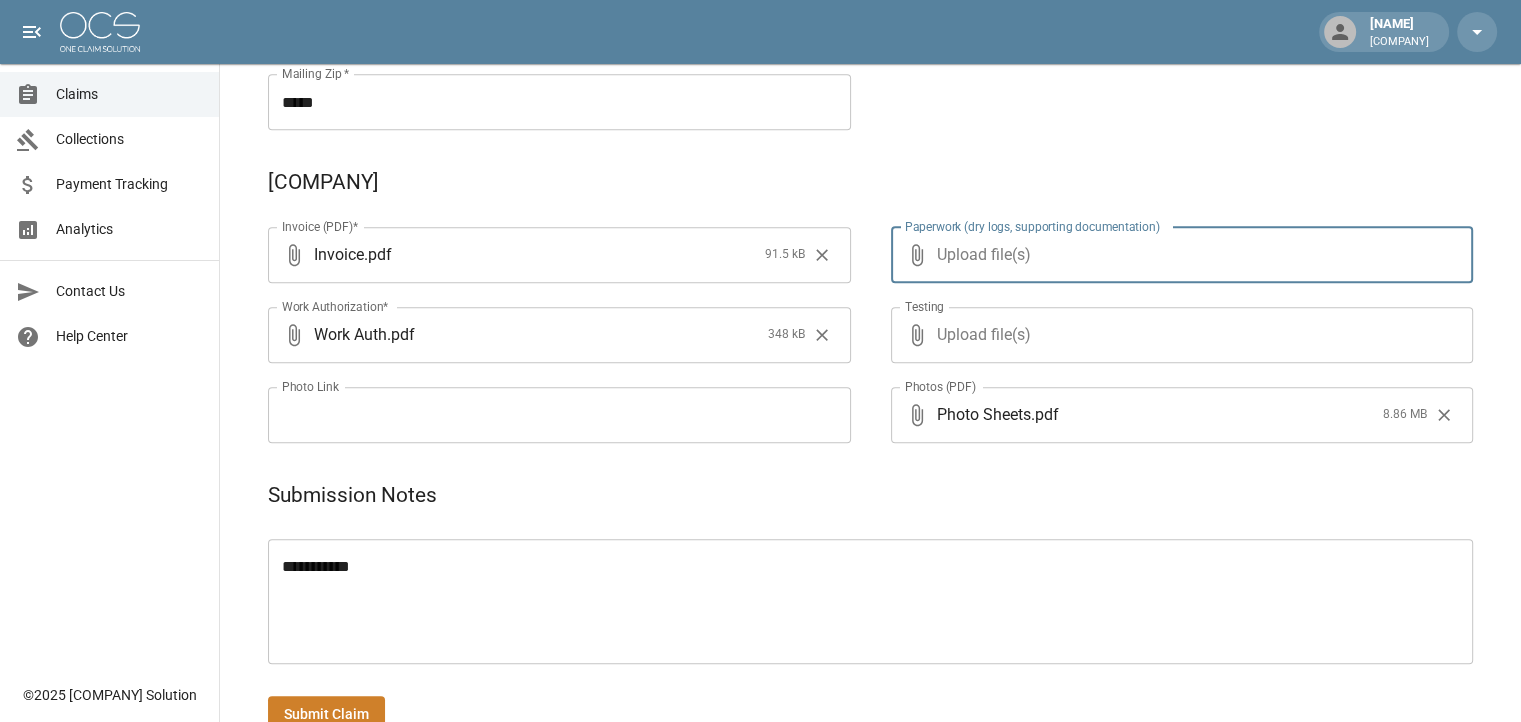 type on "**********" 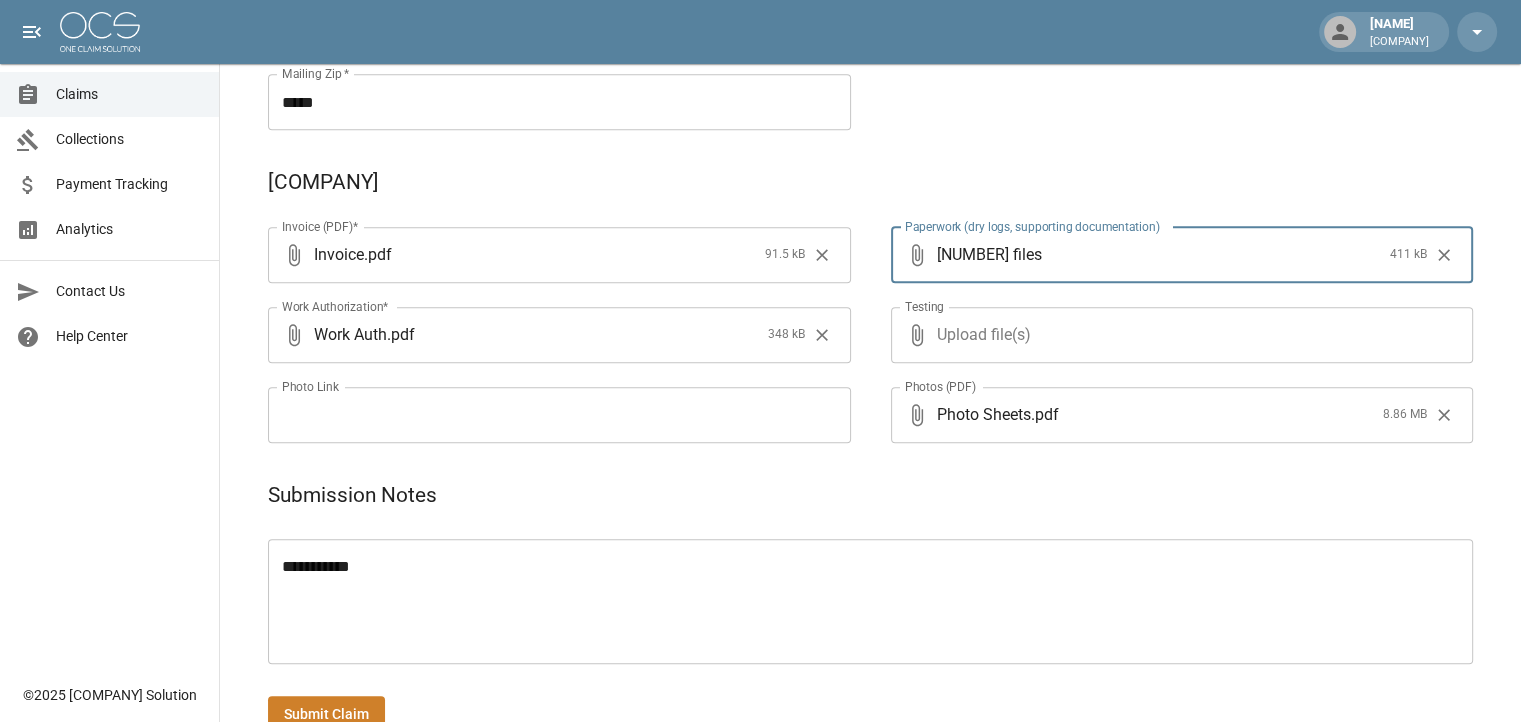 scroll, scrollTop: 949, scrollLeft: 0, axis: vertical 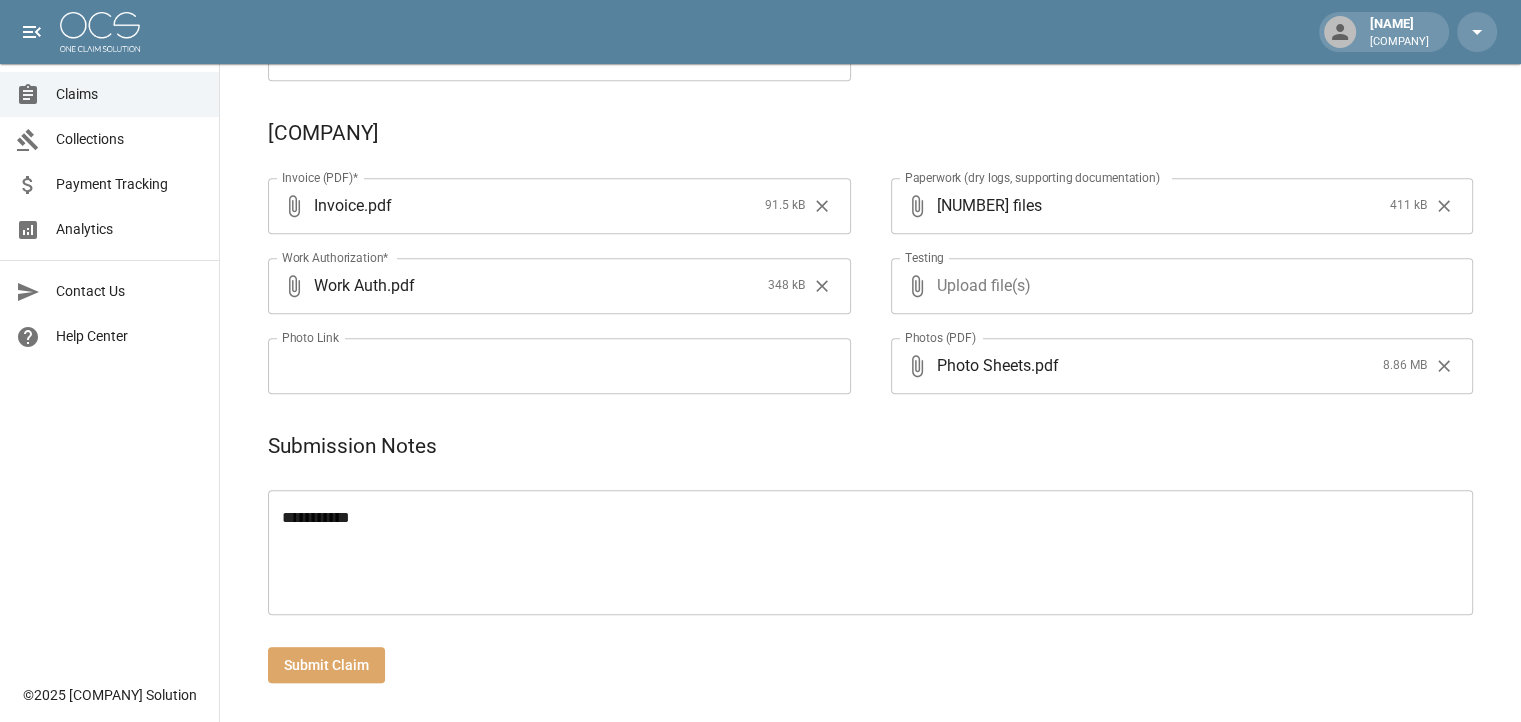 click on "Submit Claim" at bounding box center (326, 665) 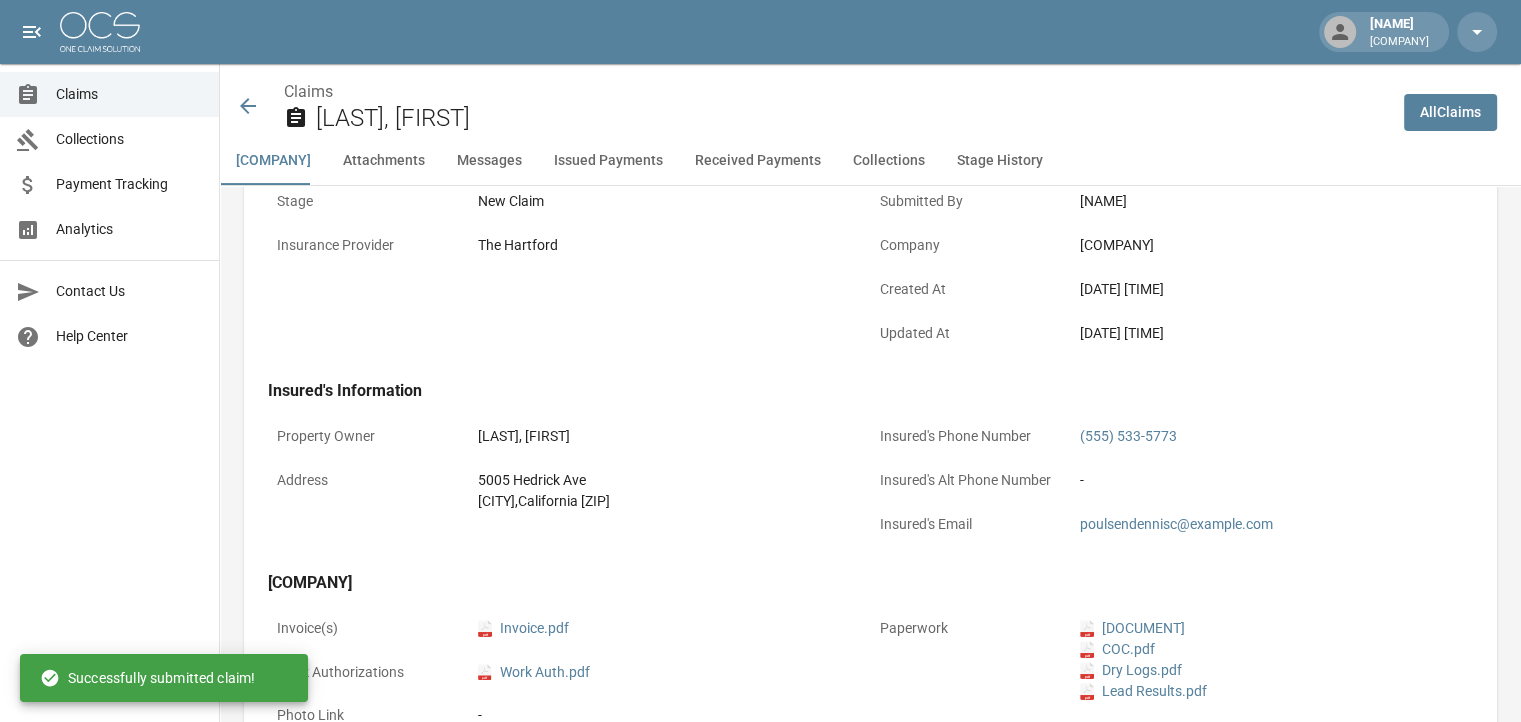 scroll, scrollTop: 100, scrollLeft: 0, axis: vertical 